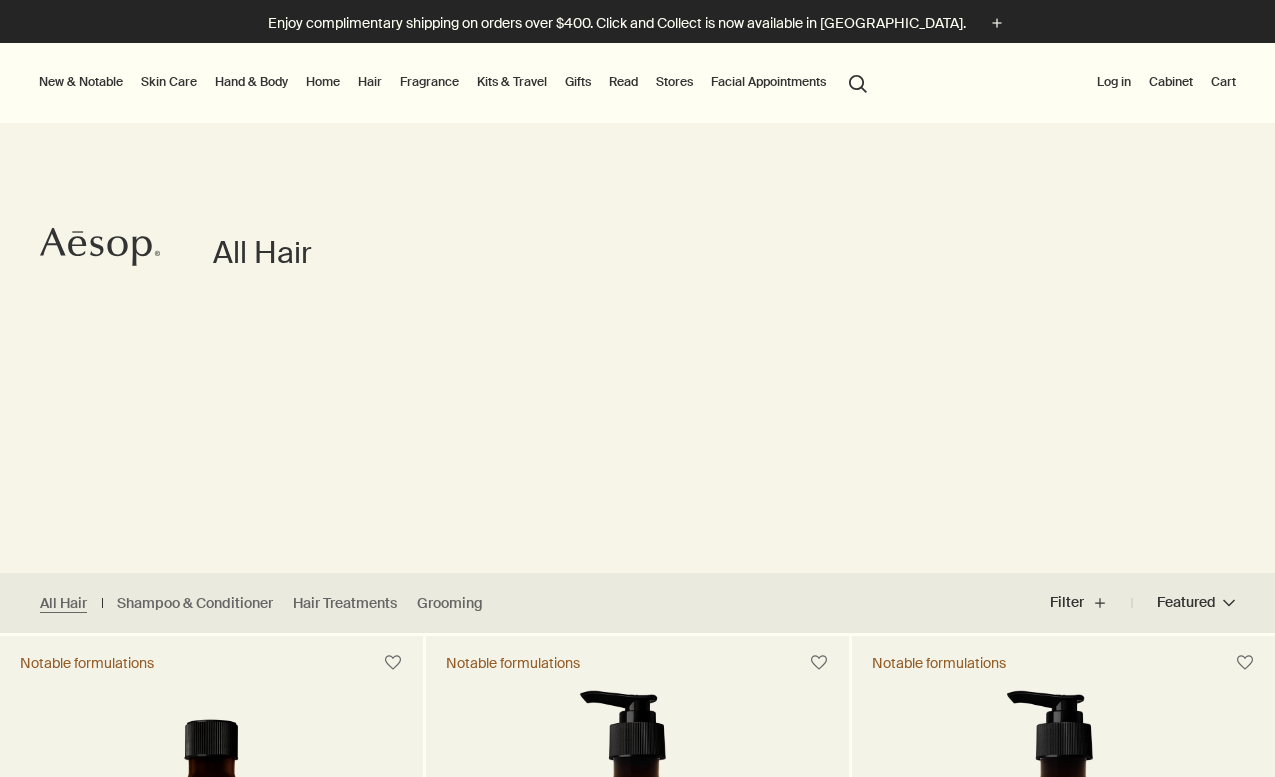scroll, scrollTop: 0, scrollLeft: 0, axis: both 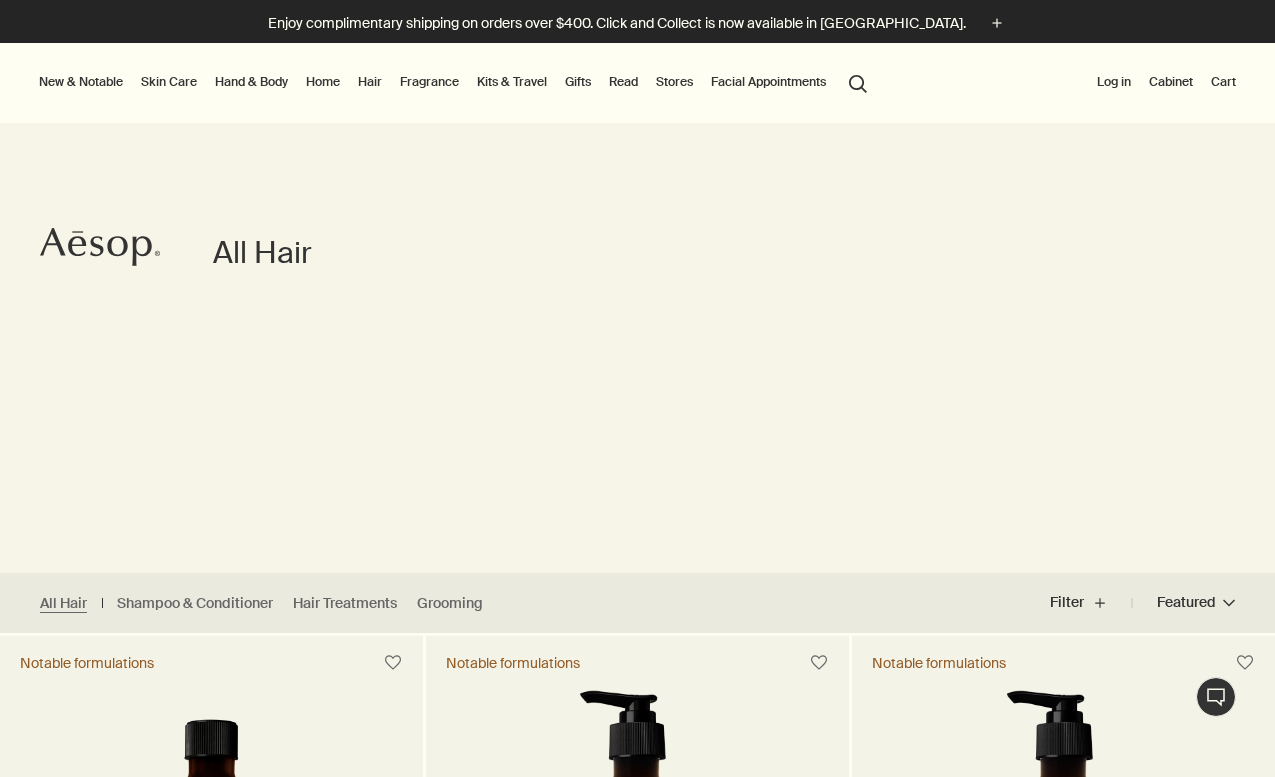 click on "Log in" at bounding box center [1114, 82] 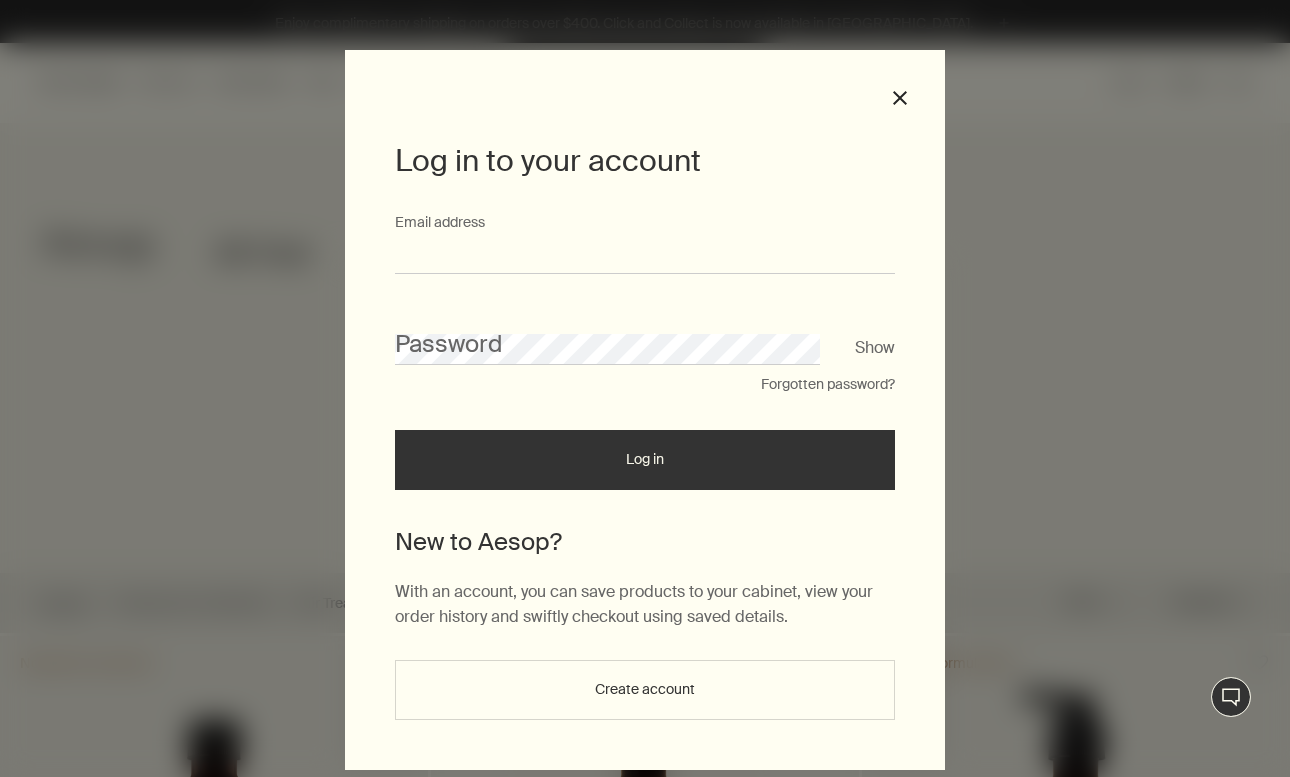 type on "**********" 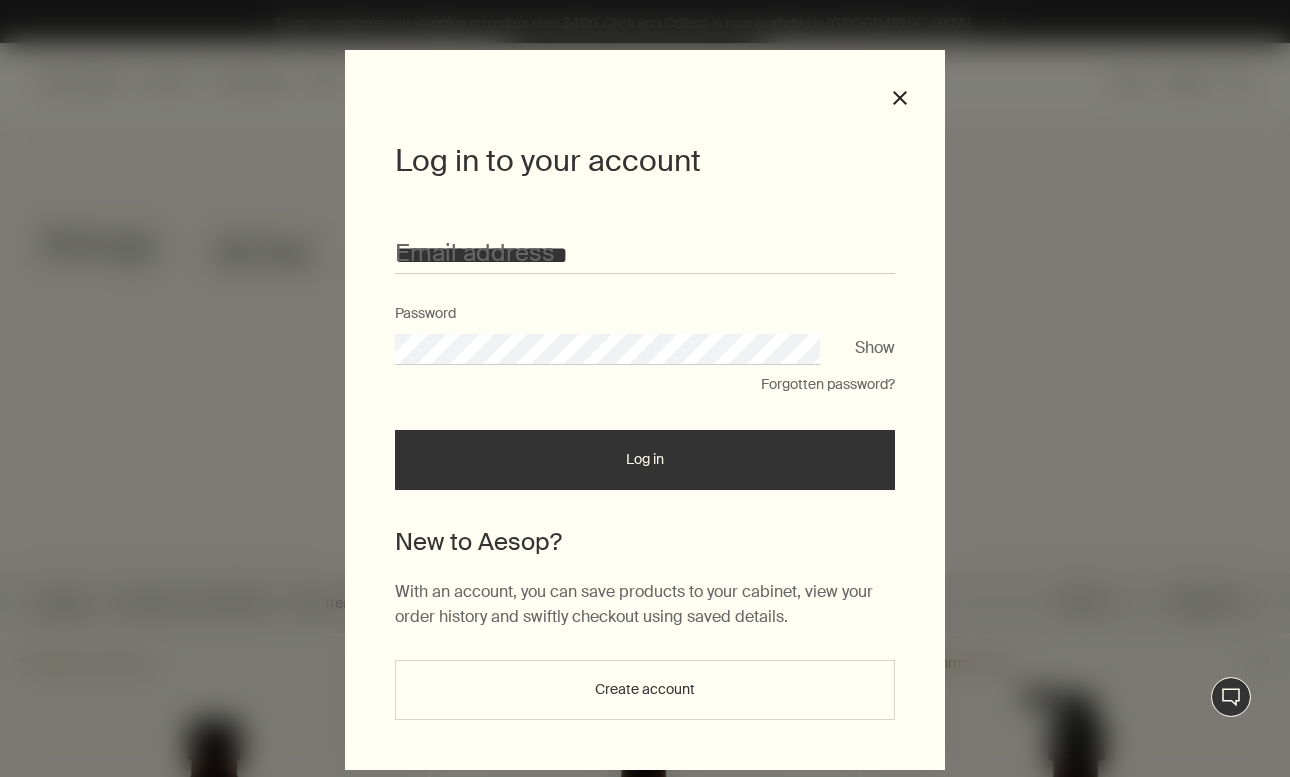 click on "Log in" at bounding box center [645, 460] 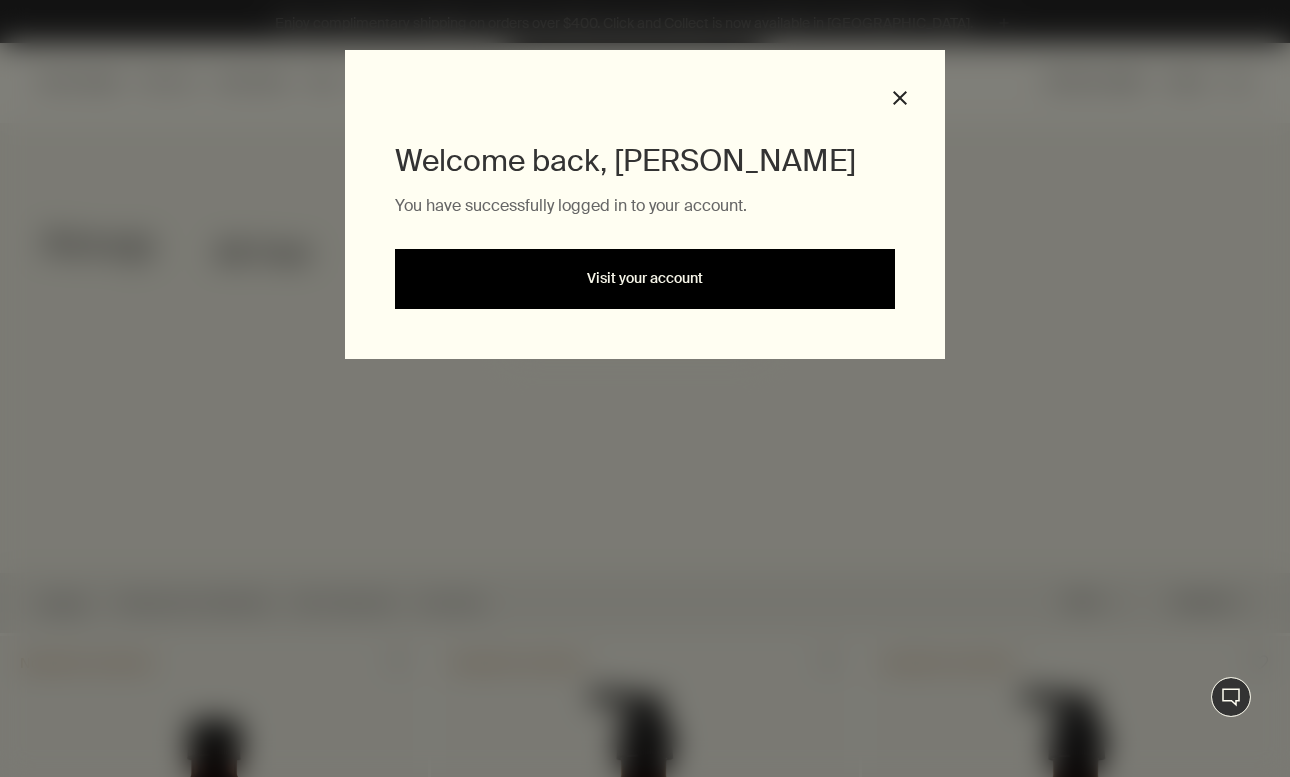 click on "Visit your account" at bounding box center [645, 279] 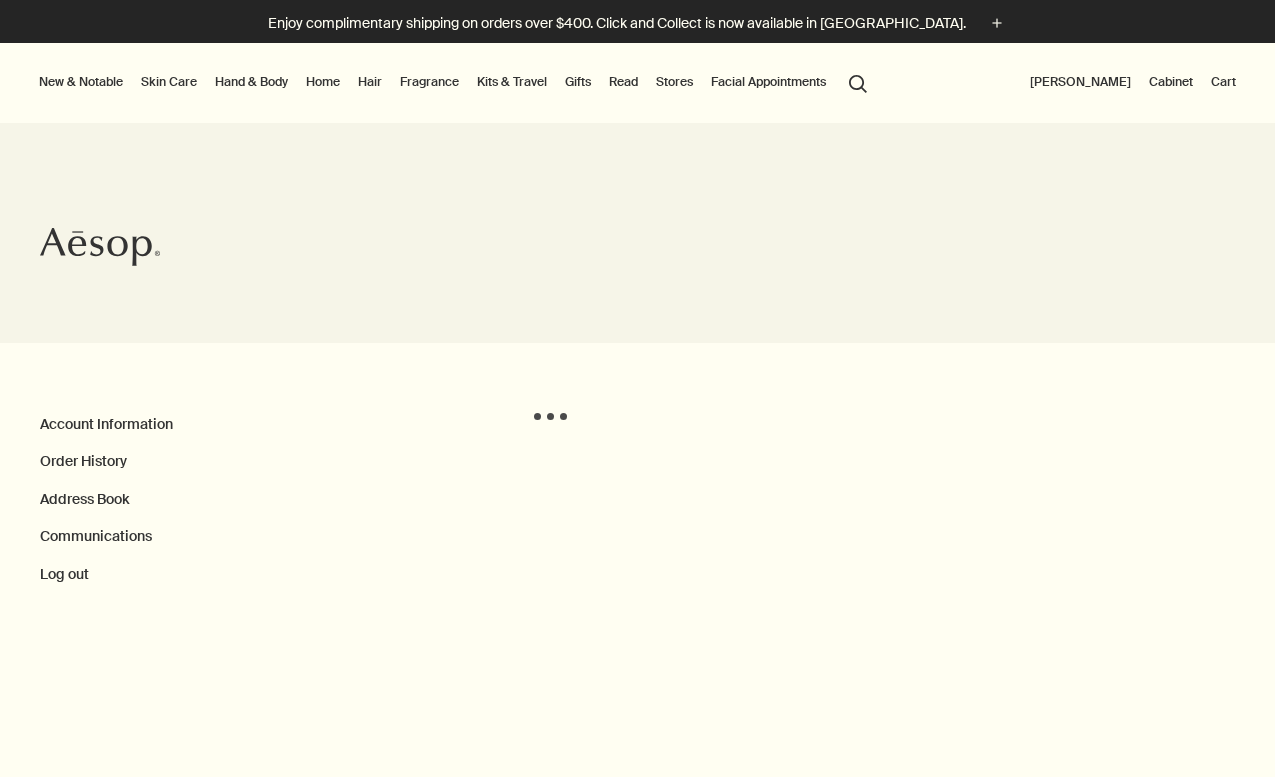 scroll, scrollTop: 0, scrollLeft: 0, axis: both 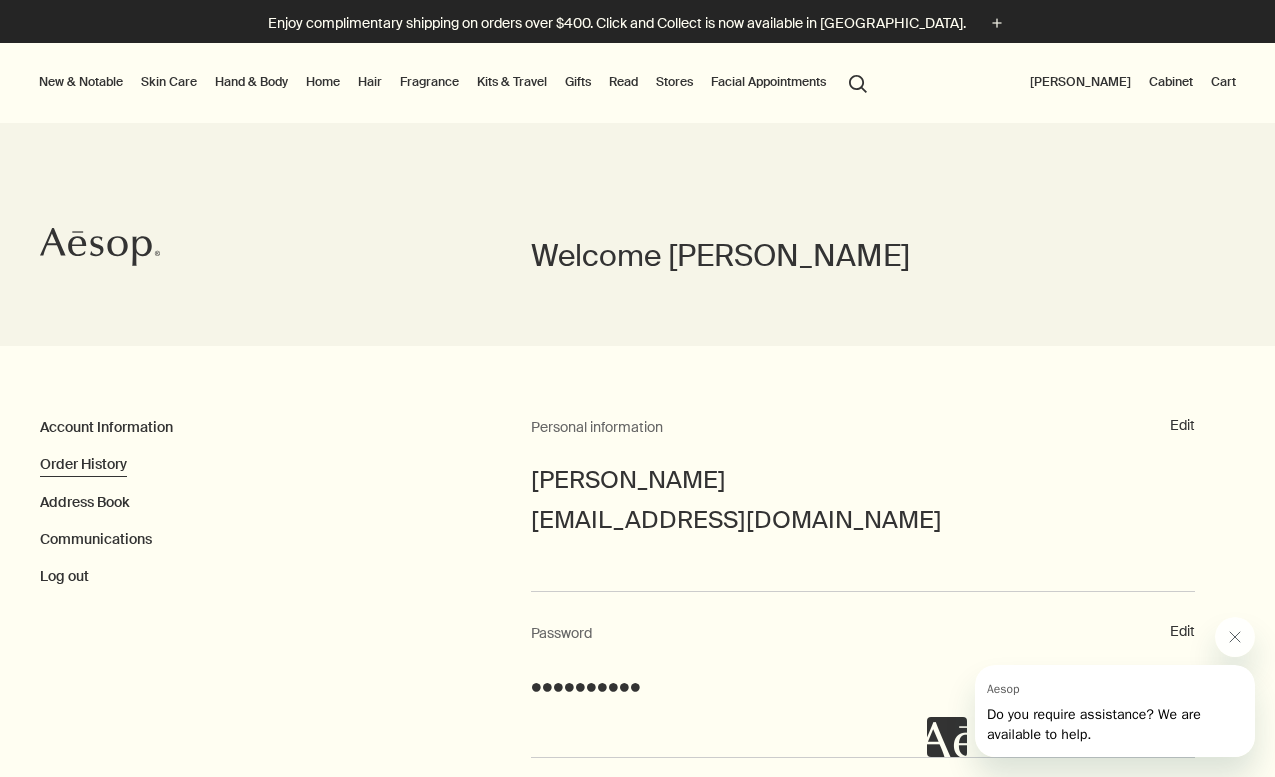 click on "Order History" at bounding box center (83, 464) 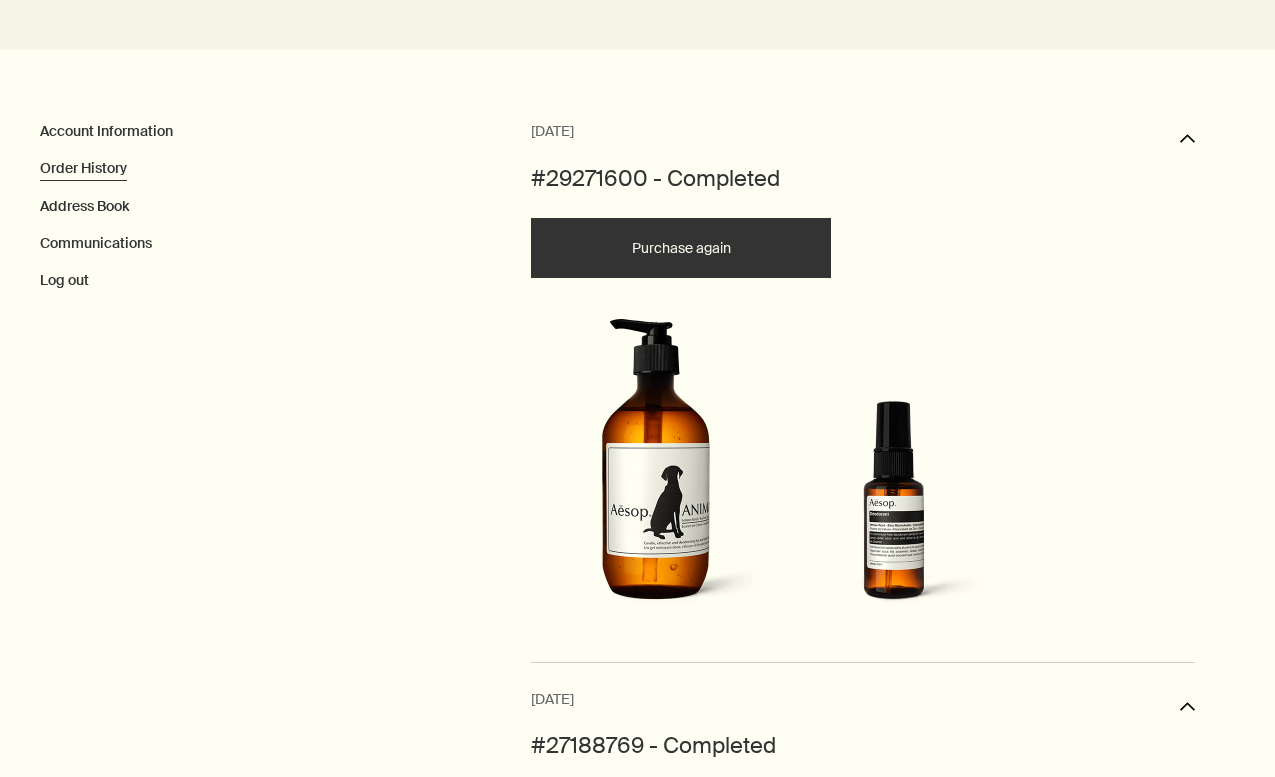 scroll, scrollTop: 299, scrollLeft: 0, axis: vertical 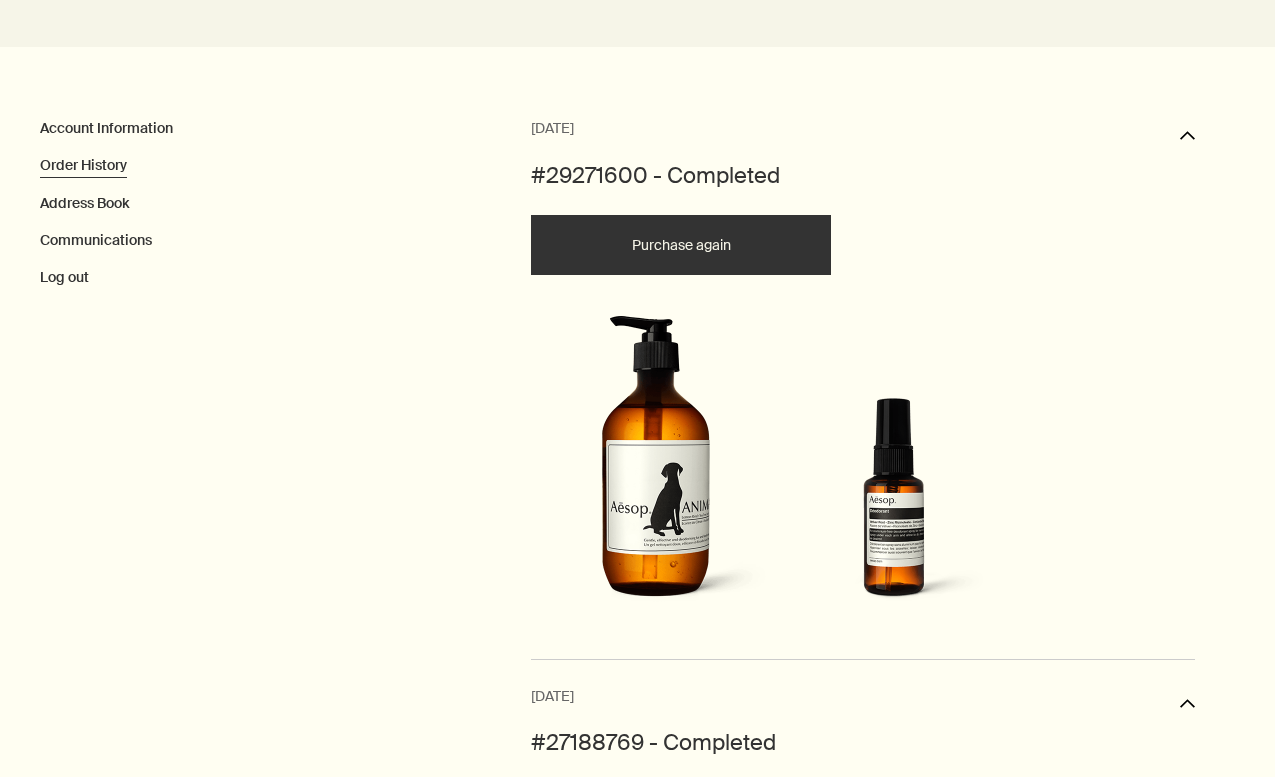 click at bounding box center (891, 506) 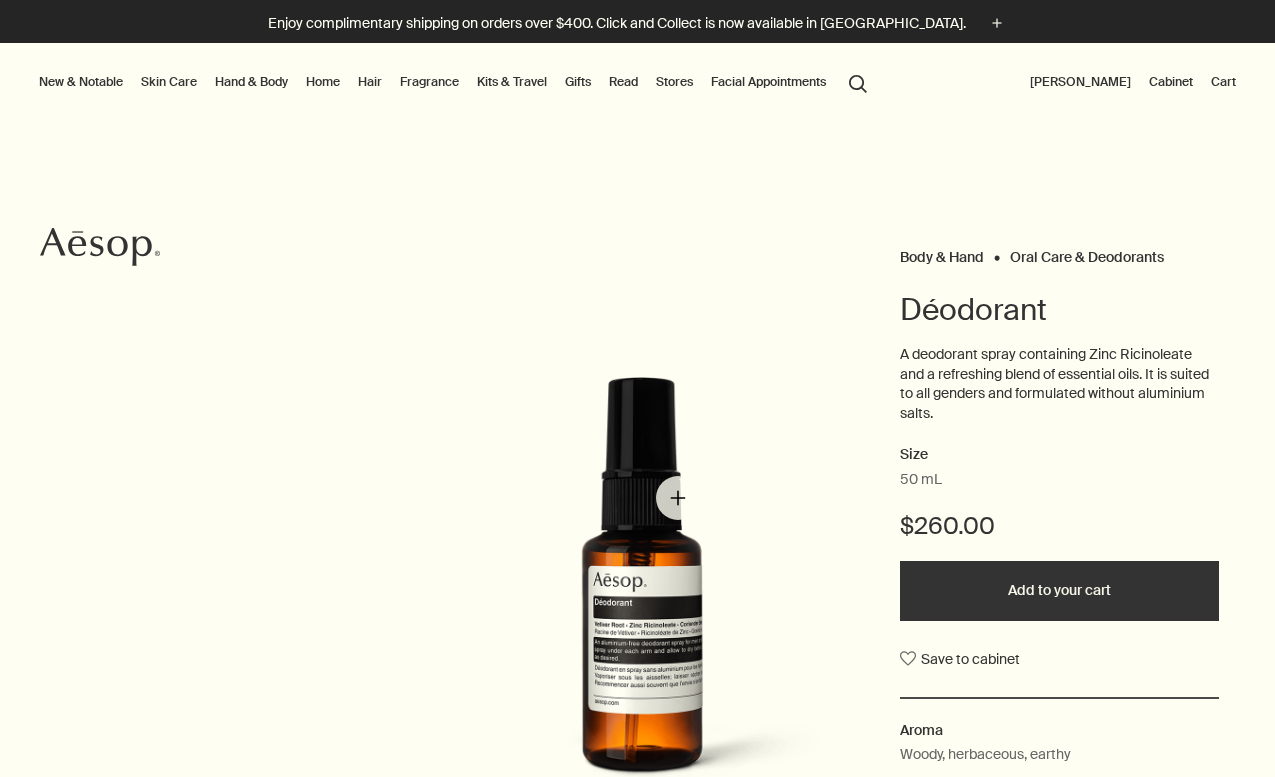 scroll, scrollTop: 0, scrollLeft: 0, axis: both 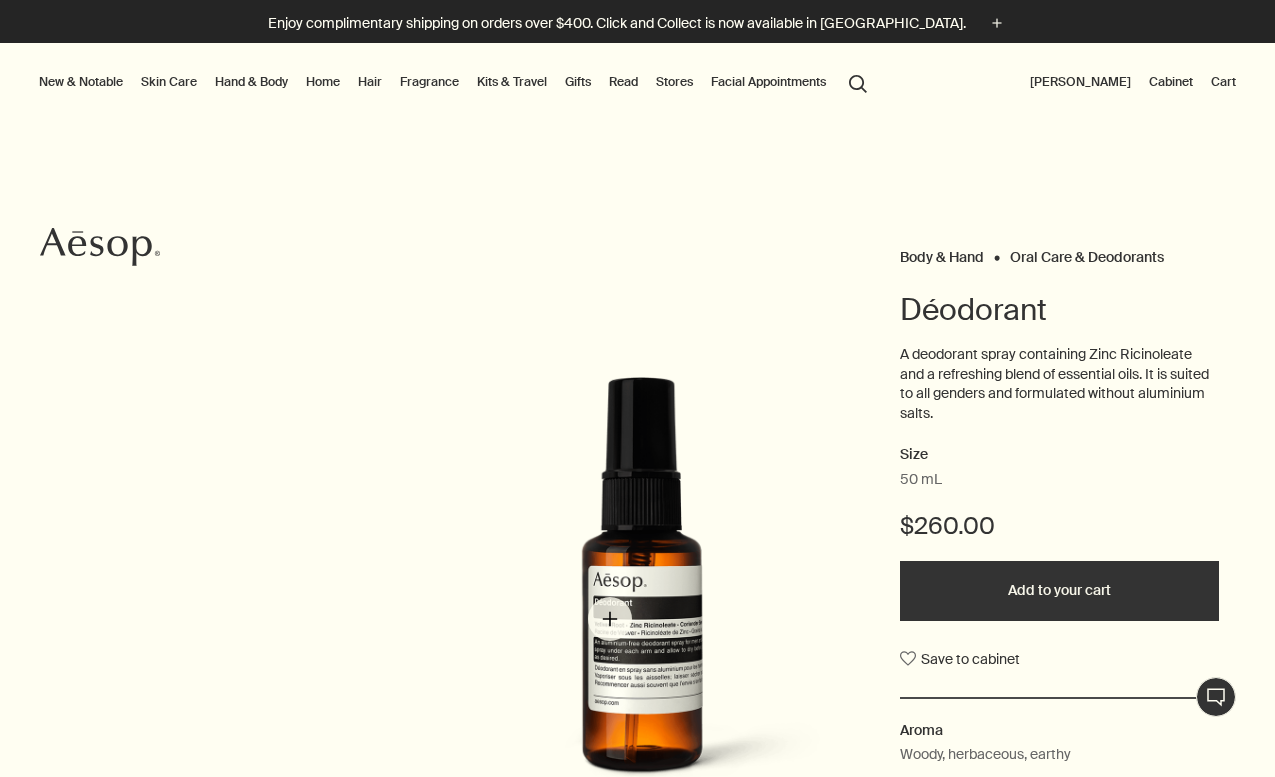 click at bounding box center [643, 593] 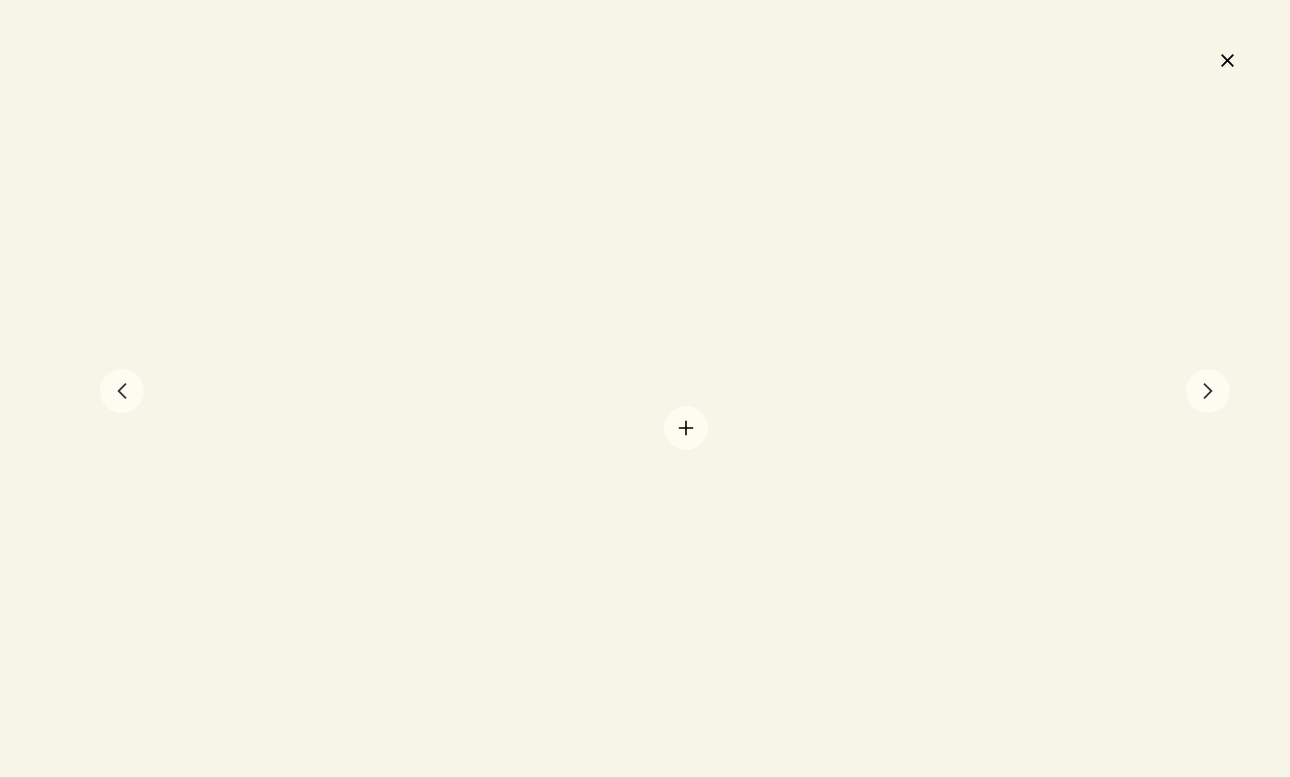click at bounding box center [645, 388] 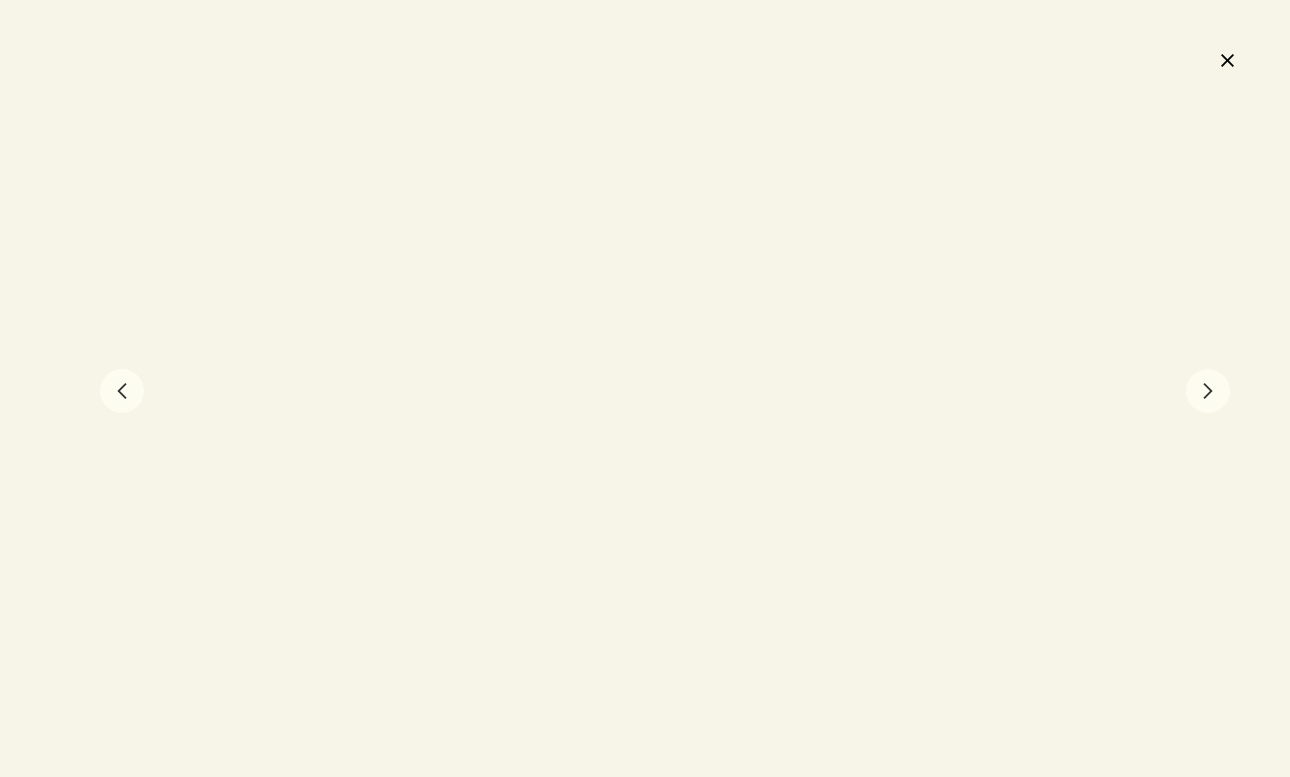 click on "chevron" at bounding box center [1208, 391] 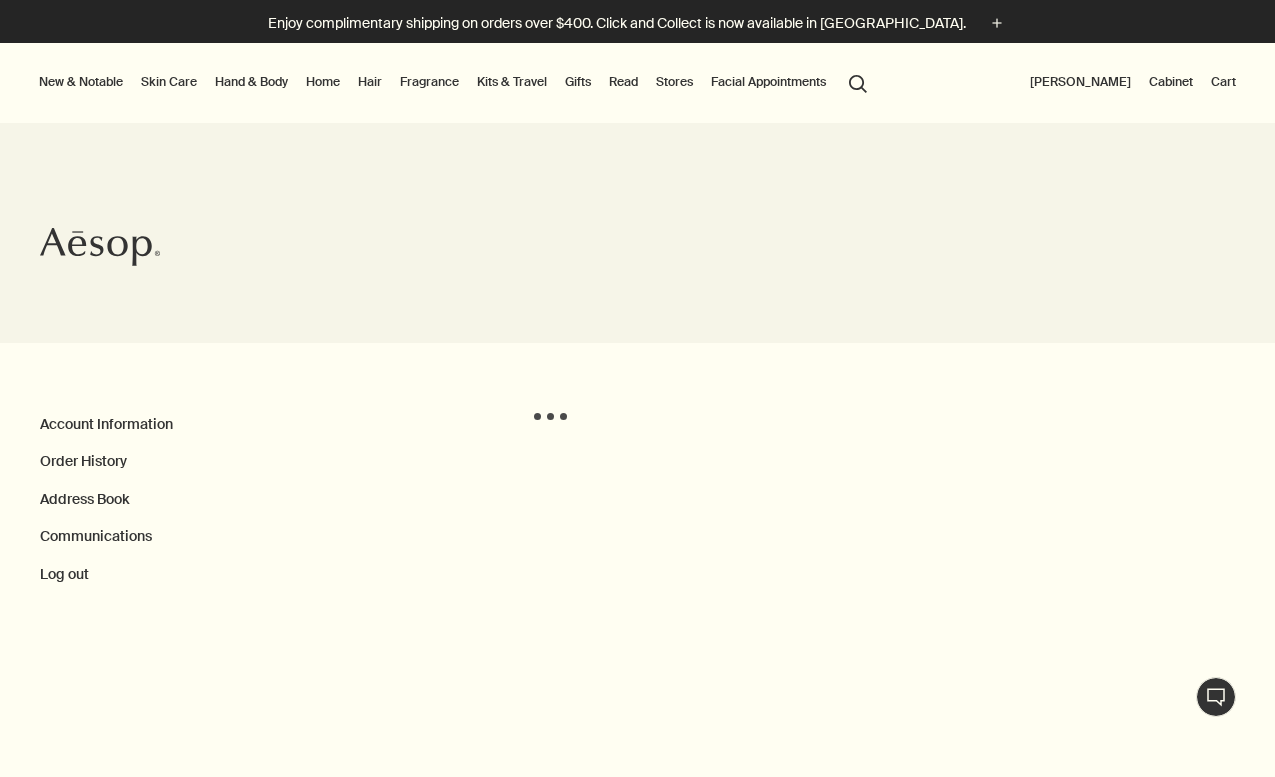 scroll, scrollTop: 0, scrollLeft: 0, axis: both 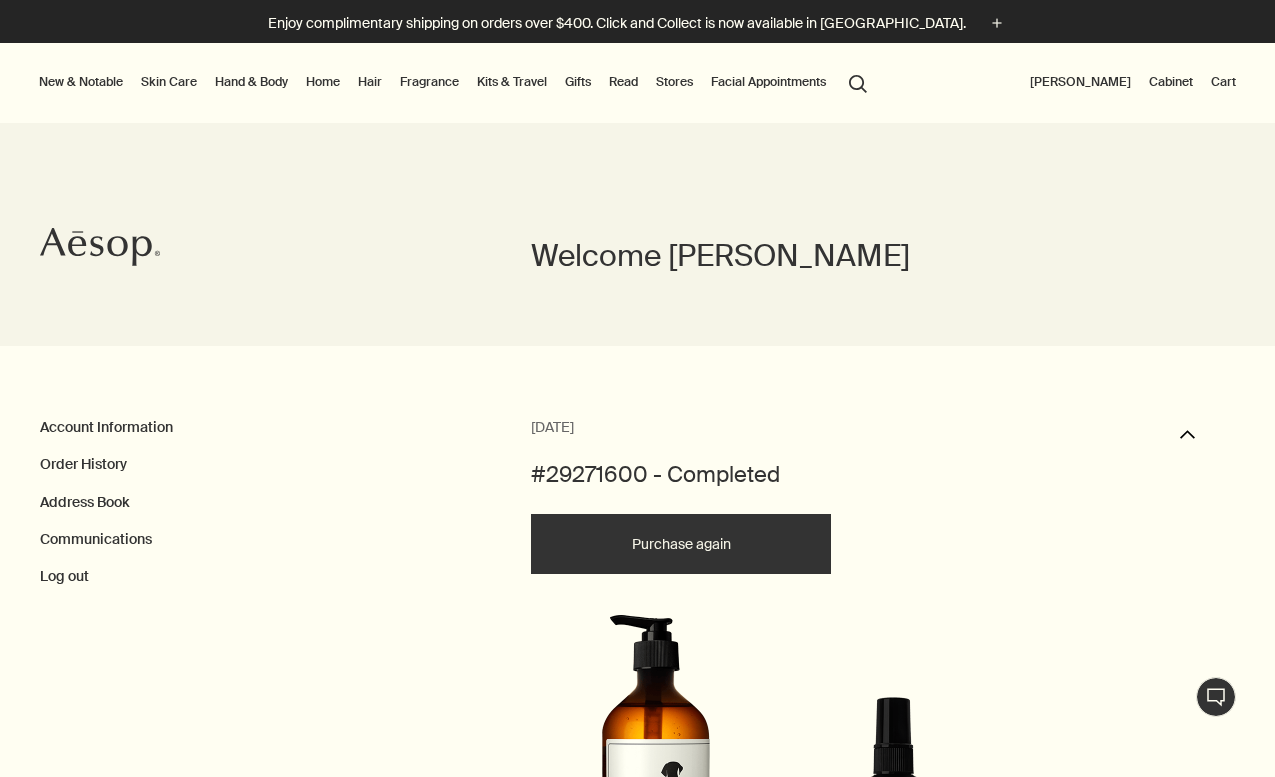 click on "Purchase again" at bounding box center [681, 544] 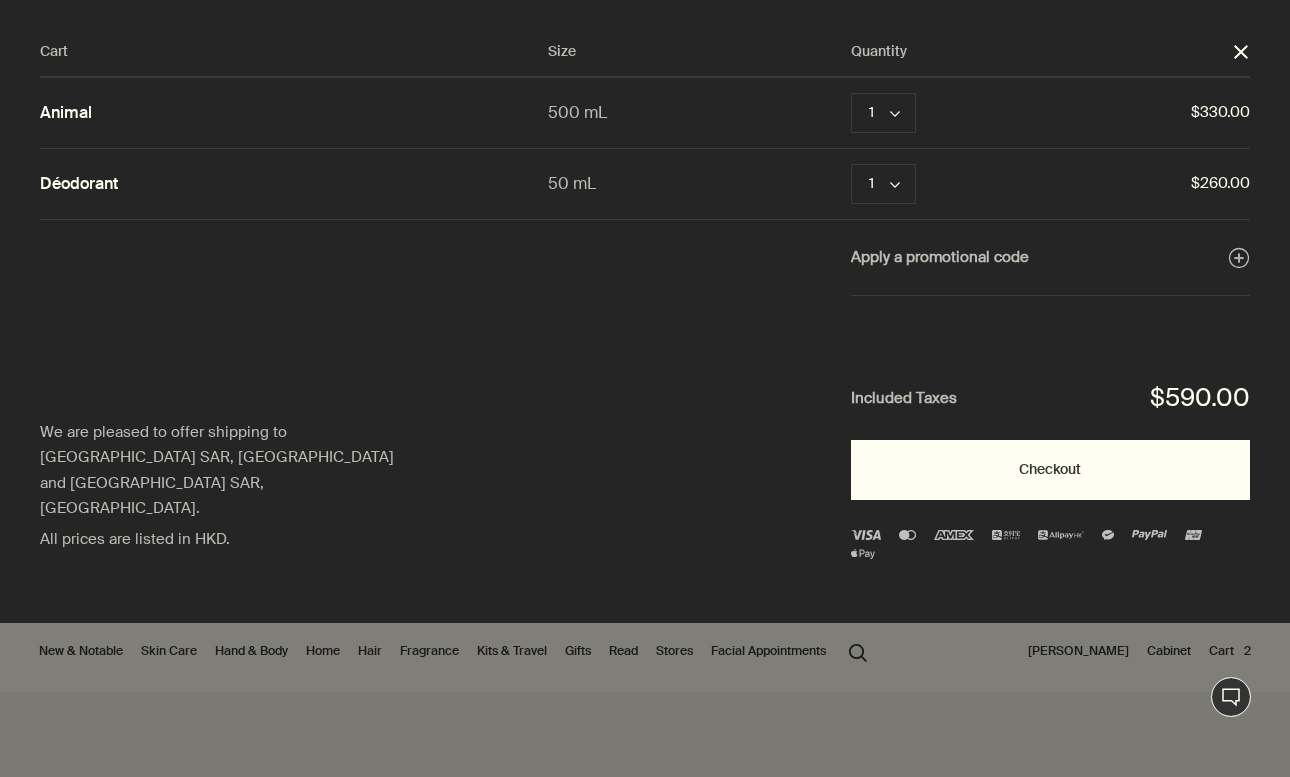 scroll, scrollTop: 0, scrollLeft: 0, axis: both 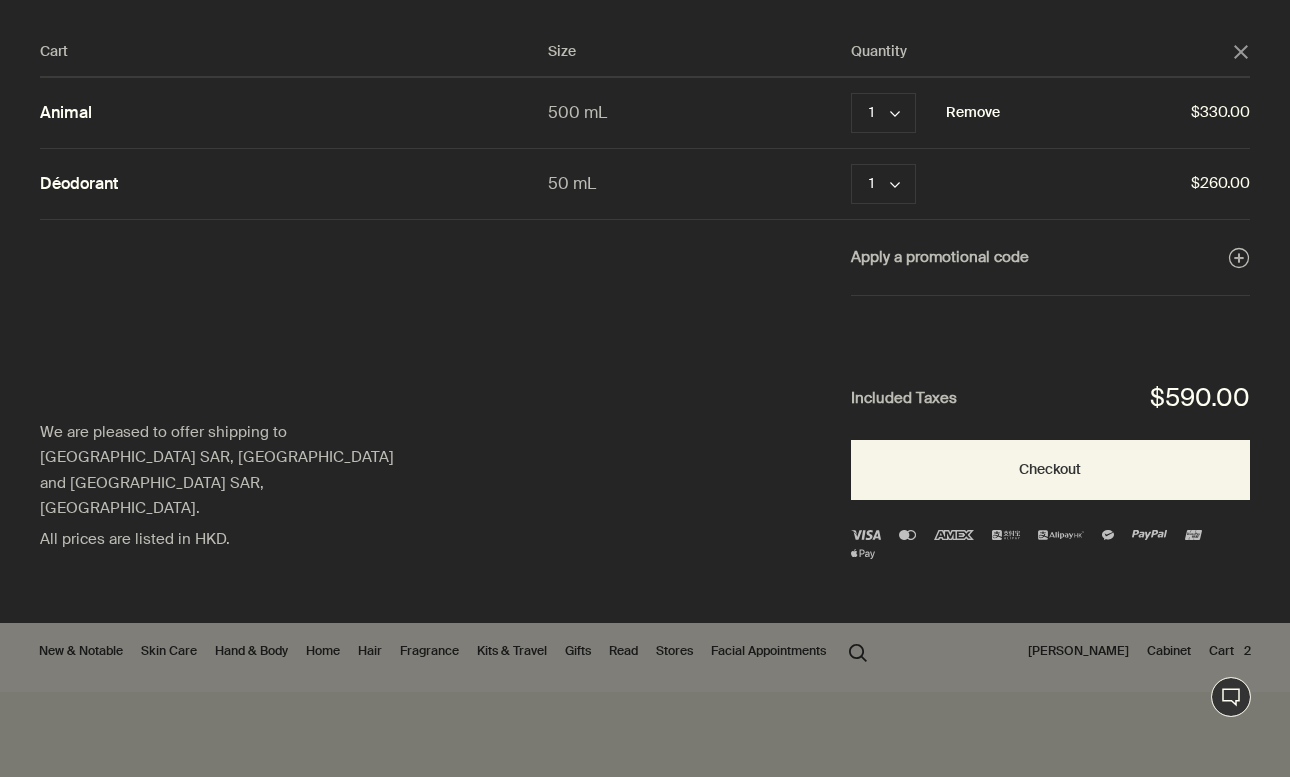 click on "Remove" at bounding box center [973, 113] 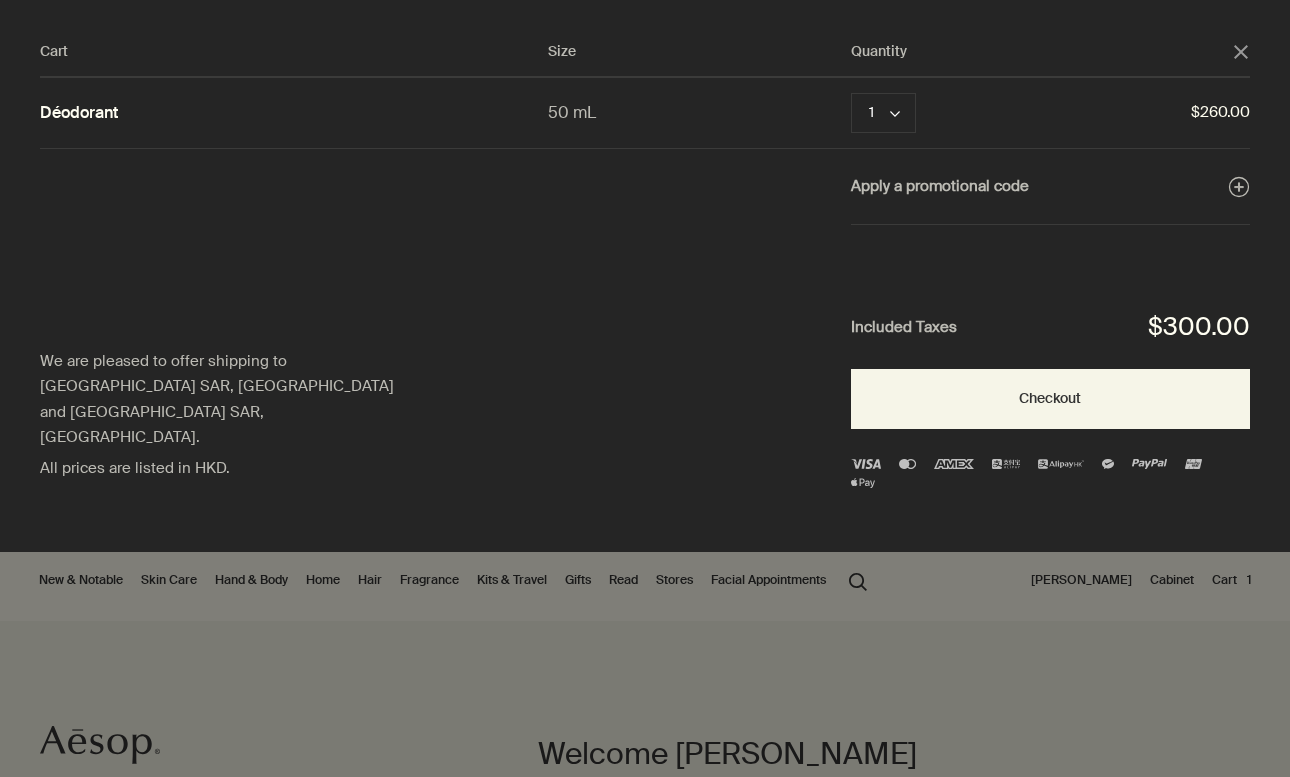 scroll, scrollTop: 0, scrollLeft: 0, axis: both 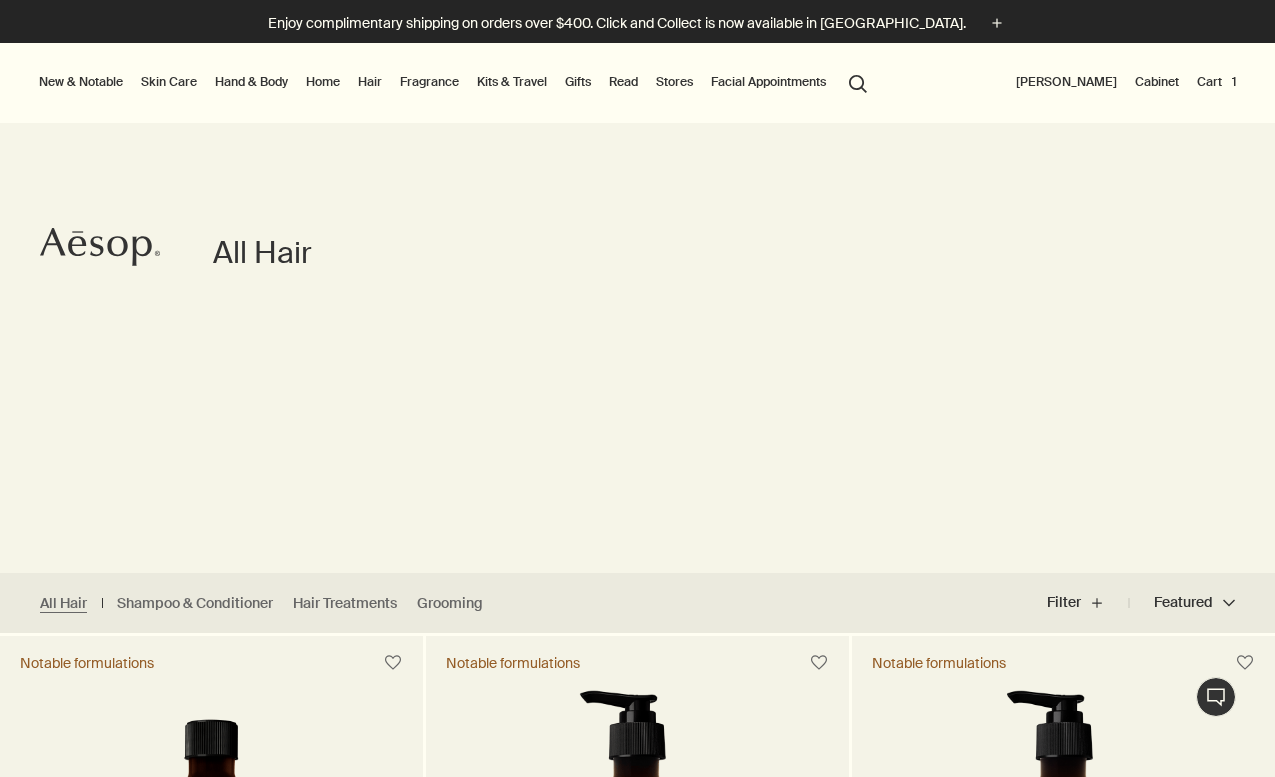 click on "[PERSON_NAME]" at bounding box center [1066, 82] 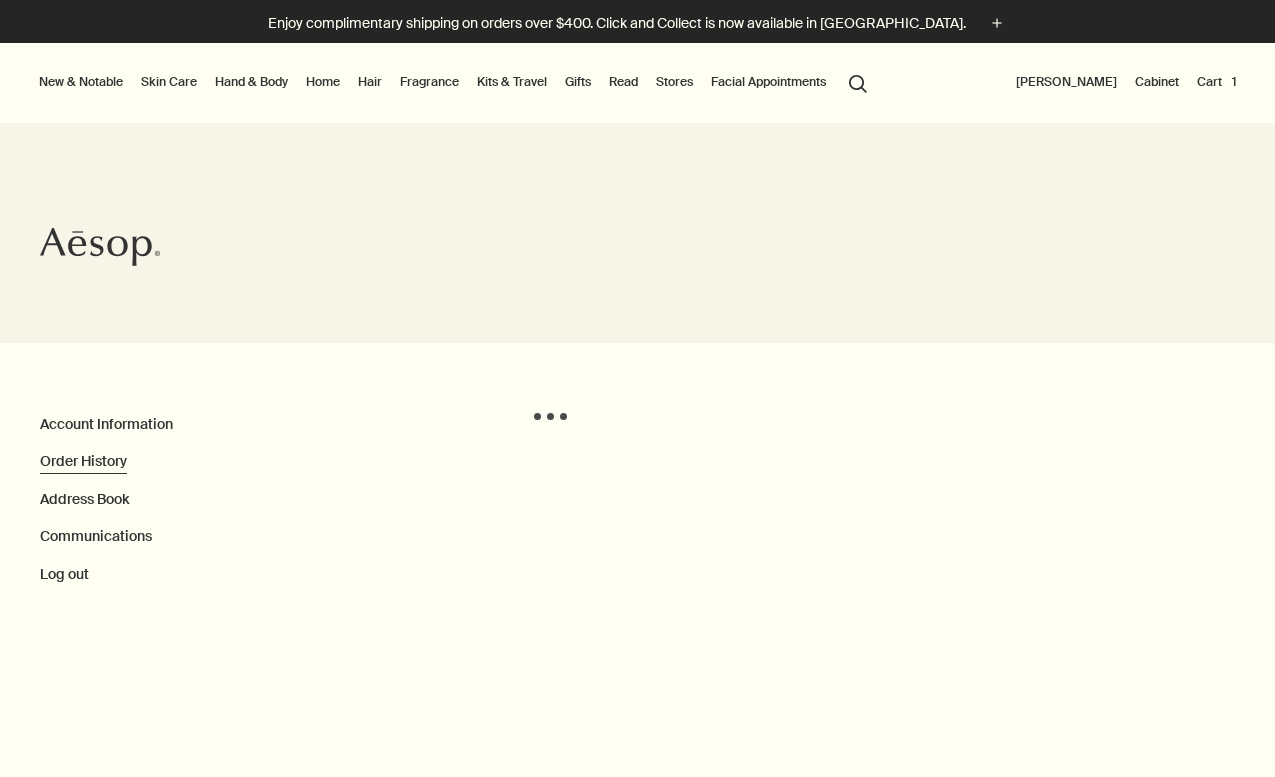 scroll, scrollTop: 0, scrollLeft: 0, axis: both 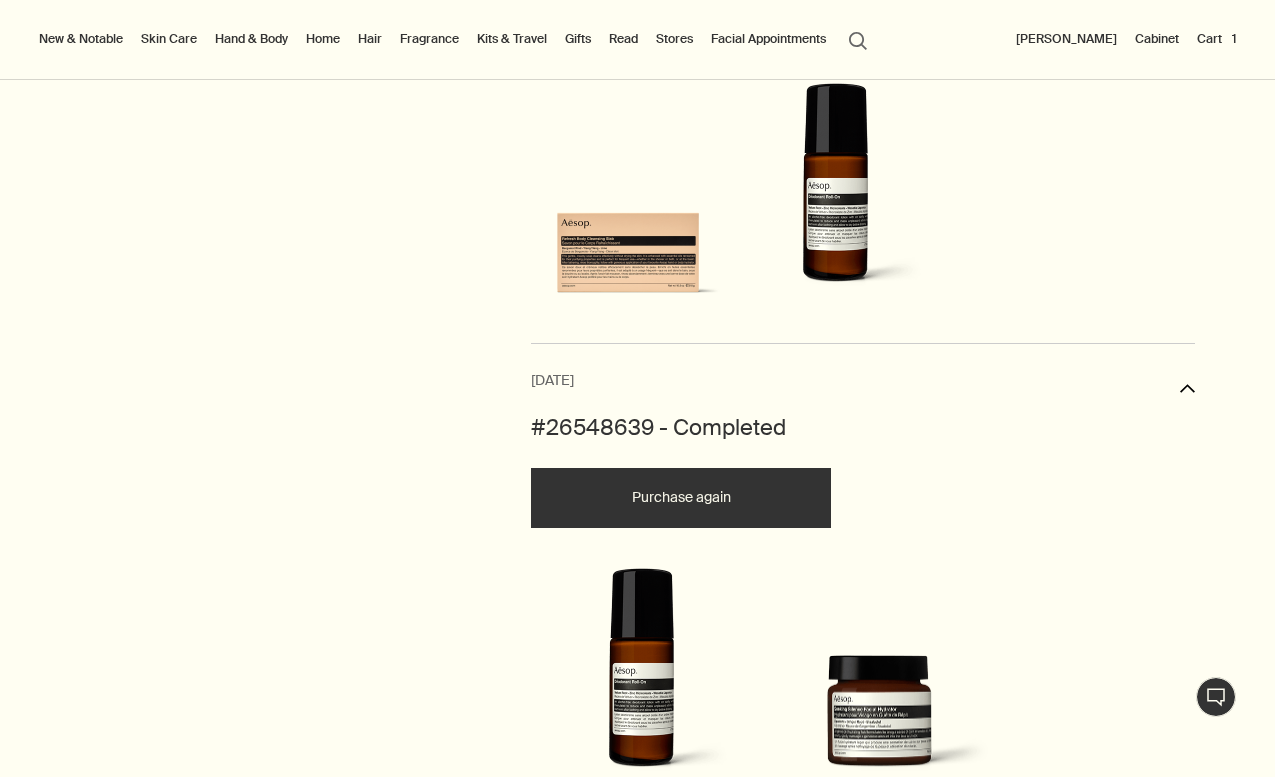 click on "Purchase again" at bounding box center [681, 13] 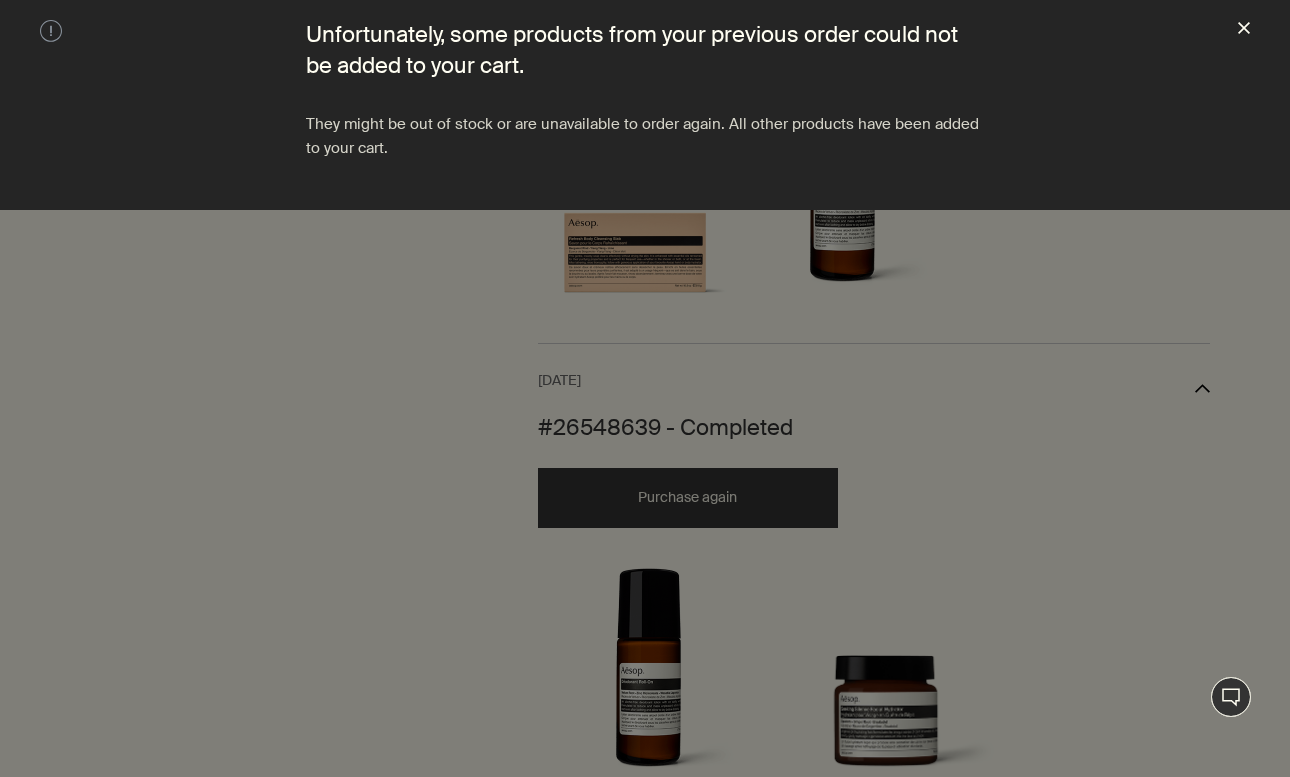 click on "close" at bounding box center [1244, 30] 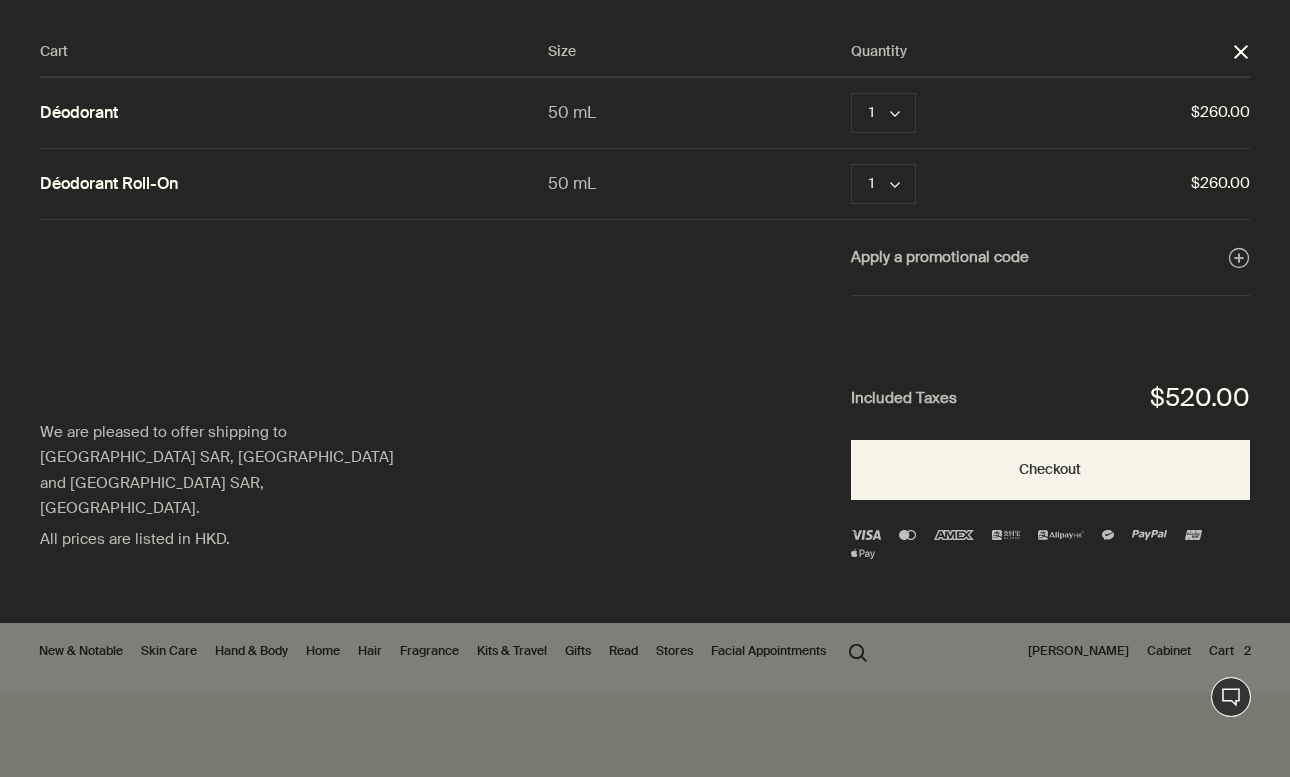 scroll, scrollTop: 0, scrollLeft: 0, axis: both 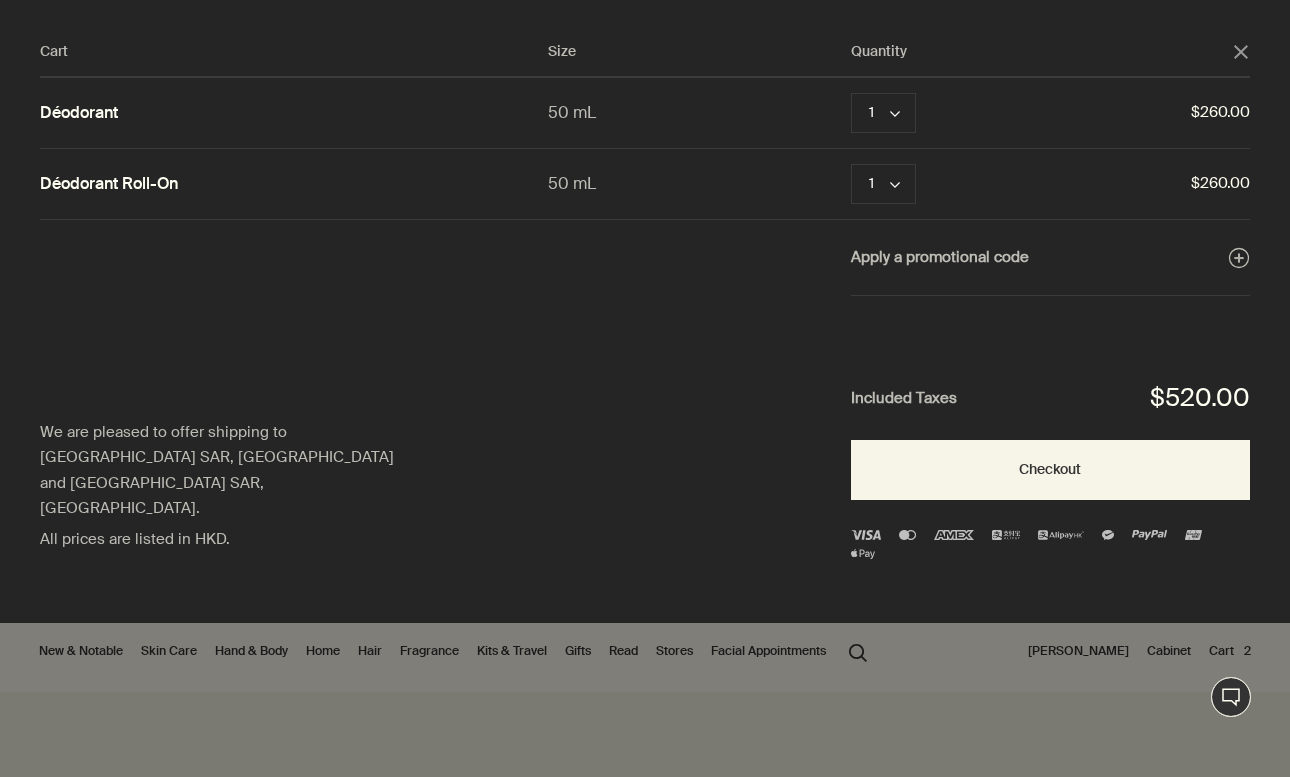 click at bounding box center [645, 388] 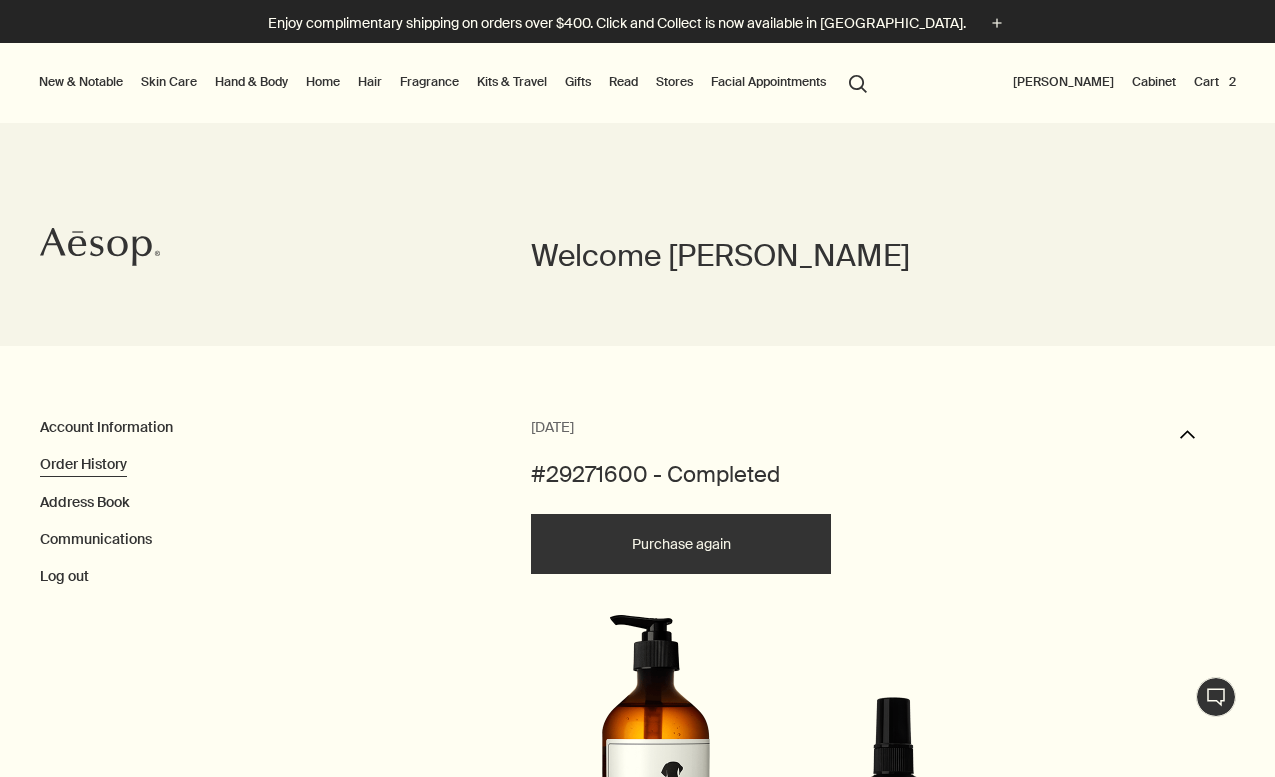 click on "Hand & Body" at bounding box center (251, 82) 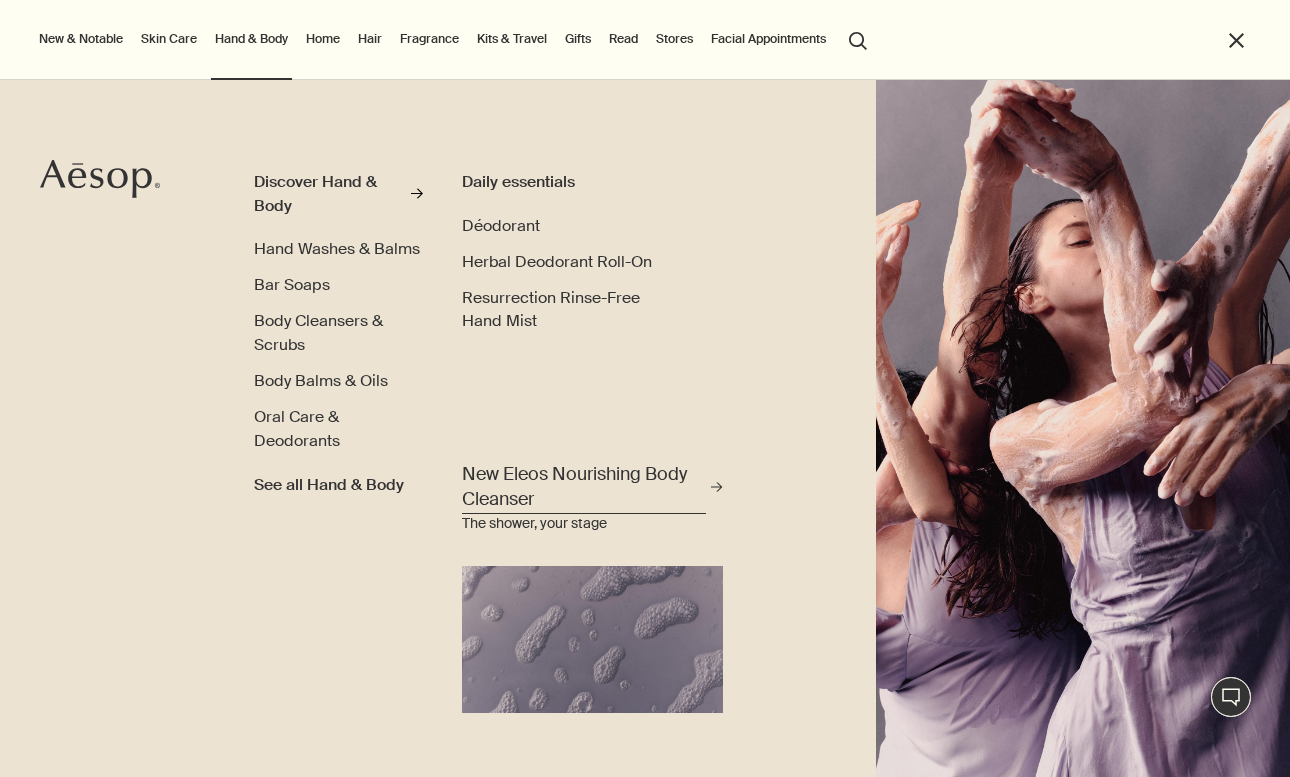 click on "New Eleos Nourishing Body Cleanser" at bounding box center [584, 487] 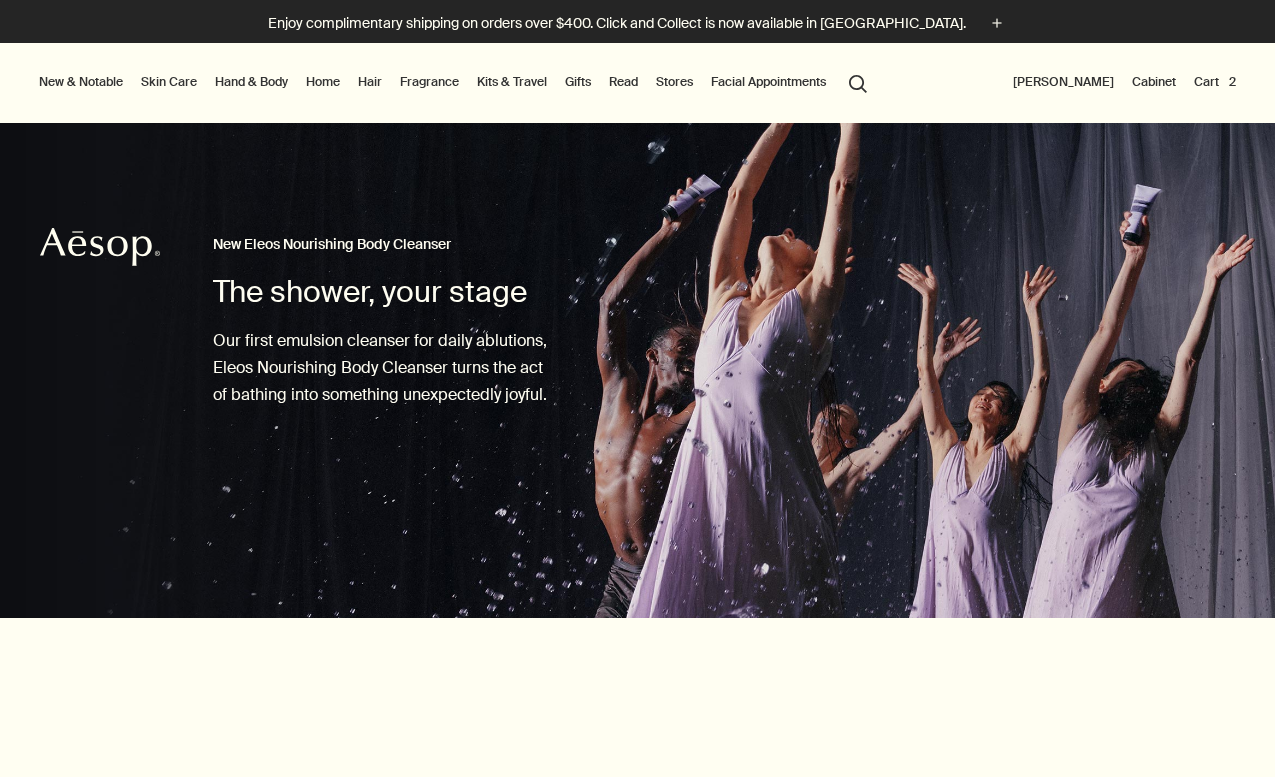 scroll, scrollTop: 0, scrollLeft: 0, axis: both 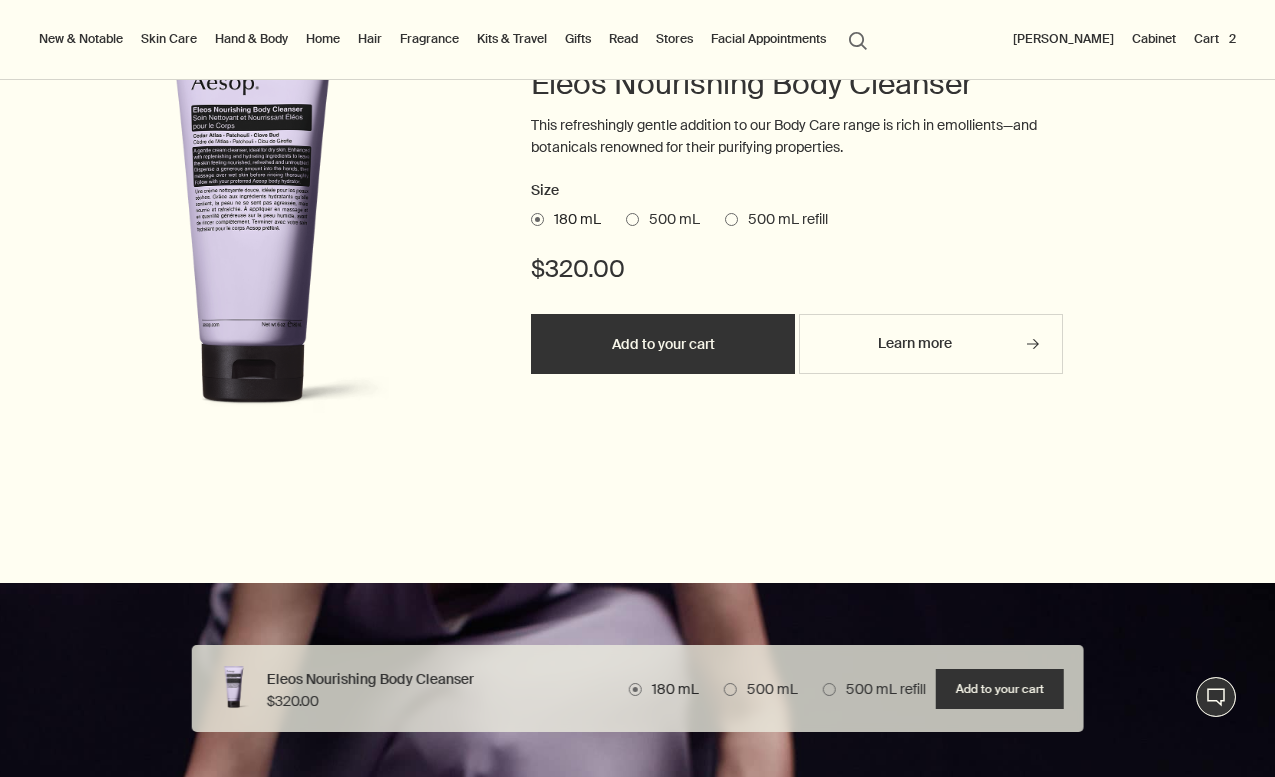 click at bounding box center (731, 219) 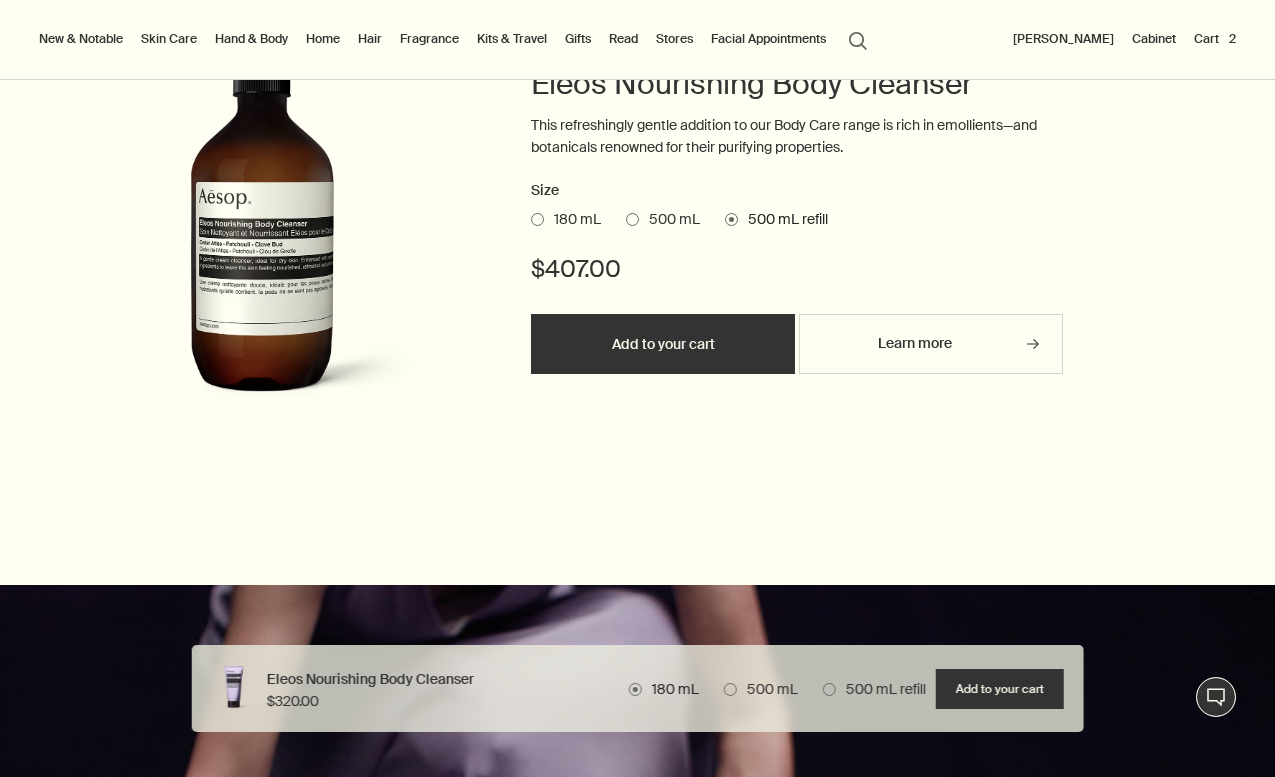 click at bounding box center [632, 219] 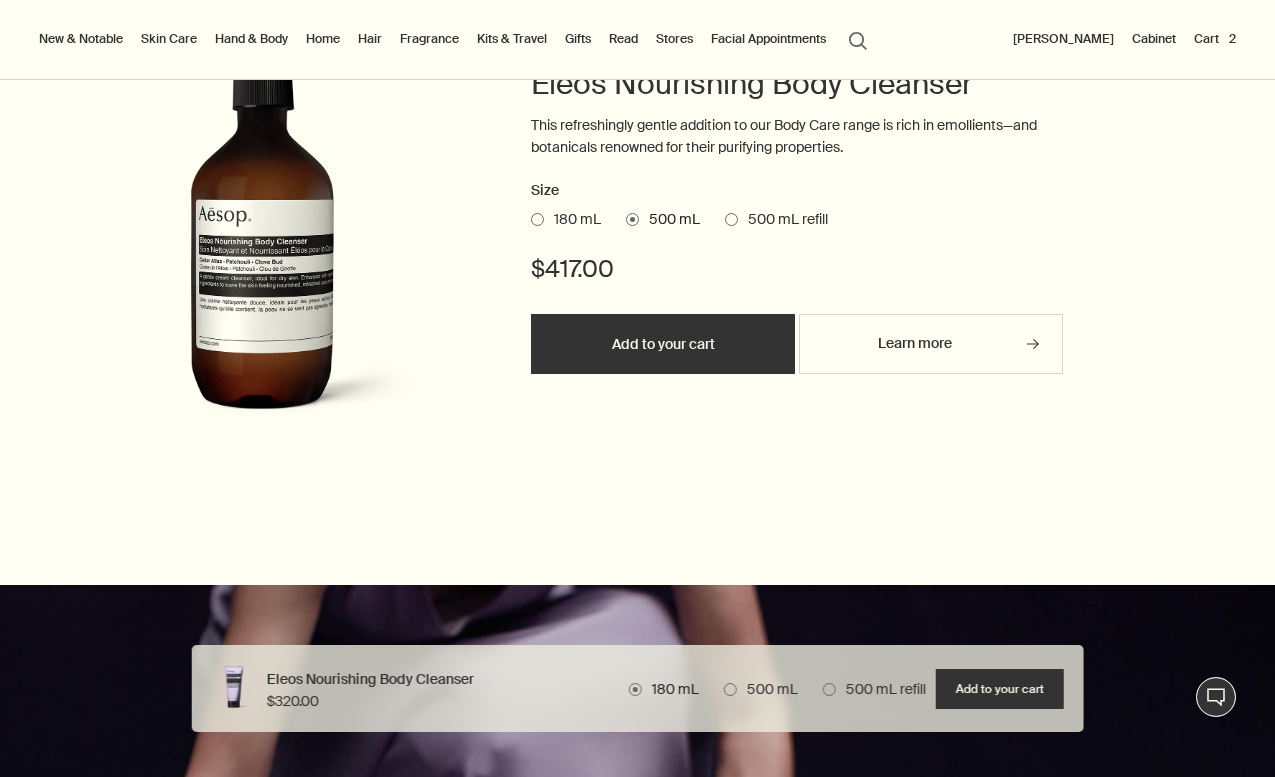 click at bounding box center (731, 219) 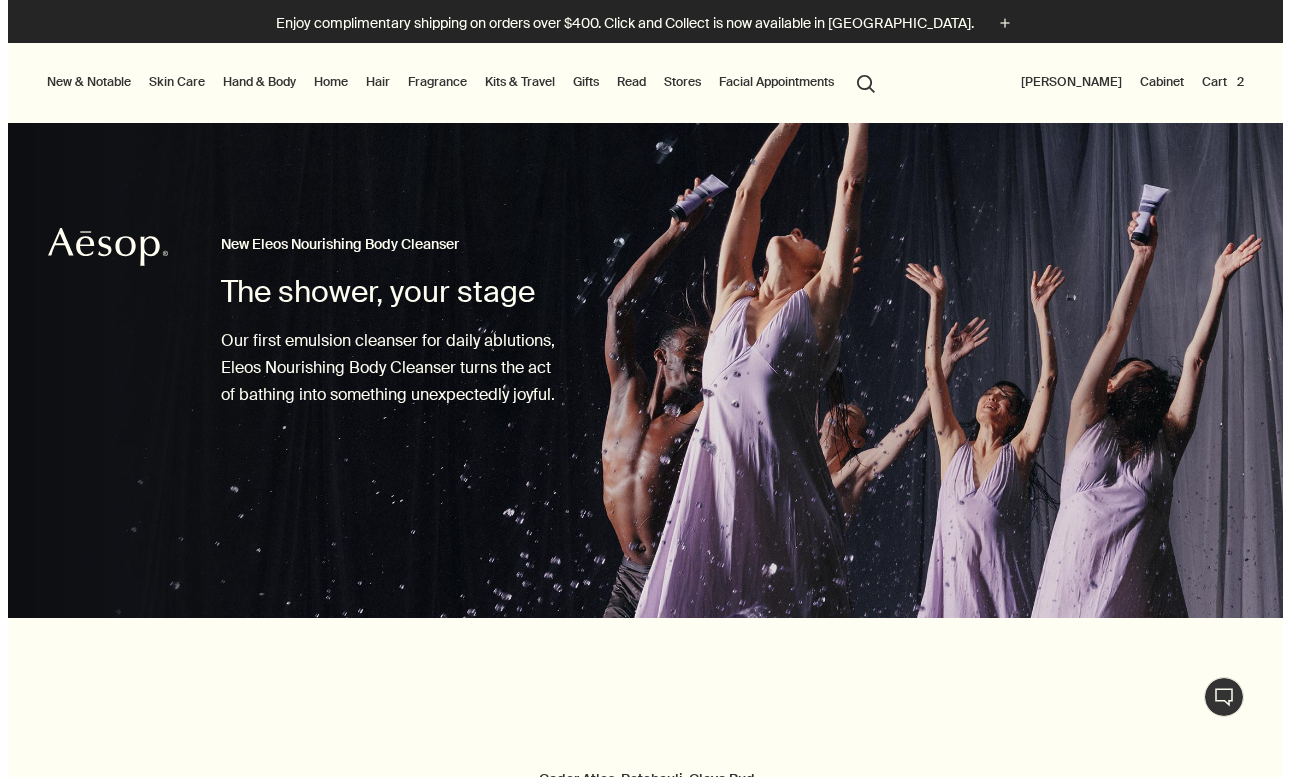 scroll, scrollTop: 0, scrollLeft: 0, axis: both 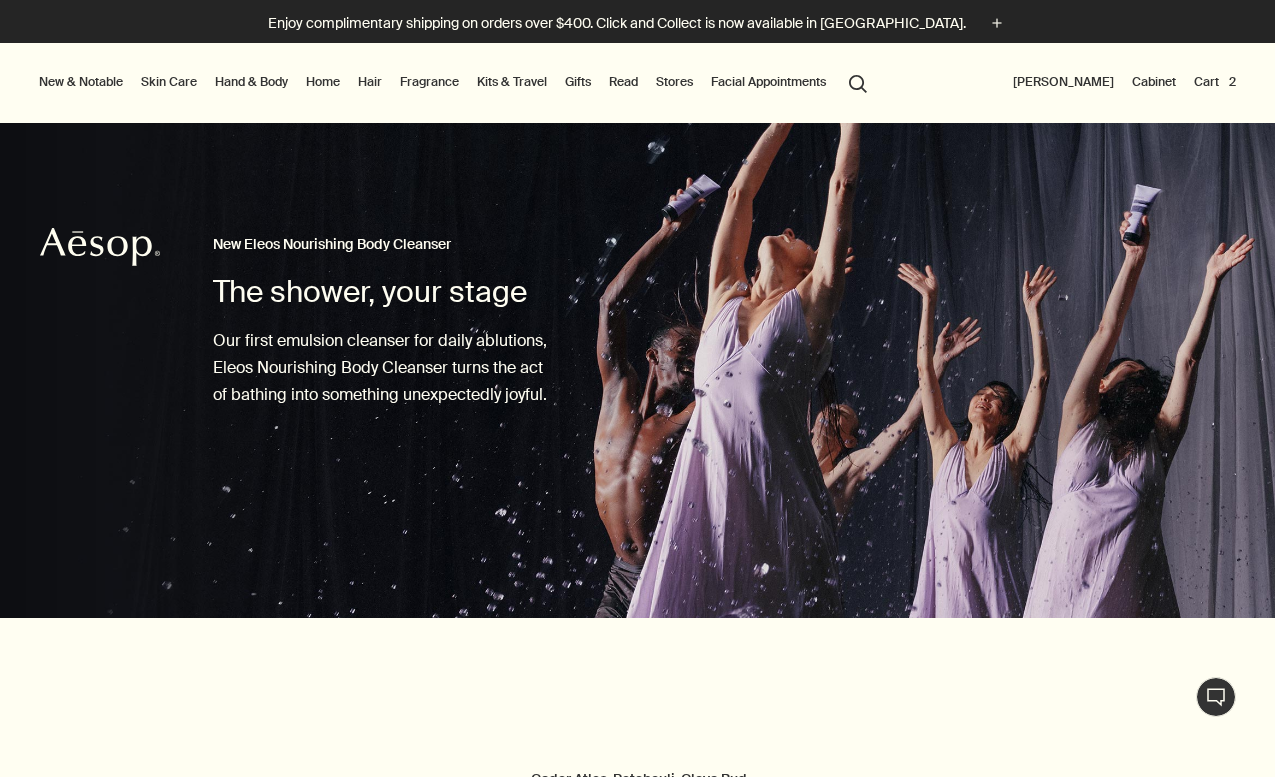 click on "Kits & Travel" at bounding box center [512, 82] 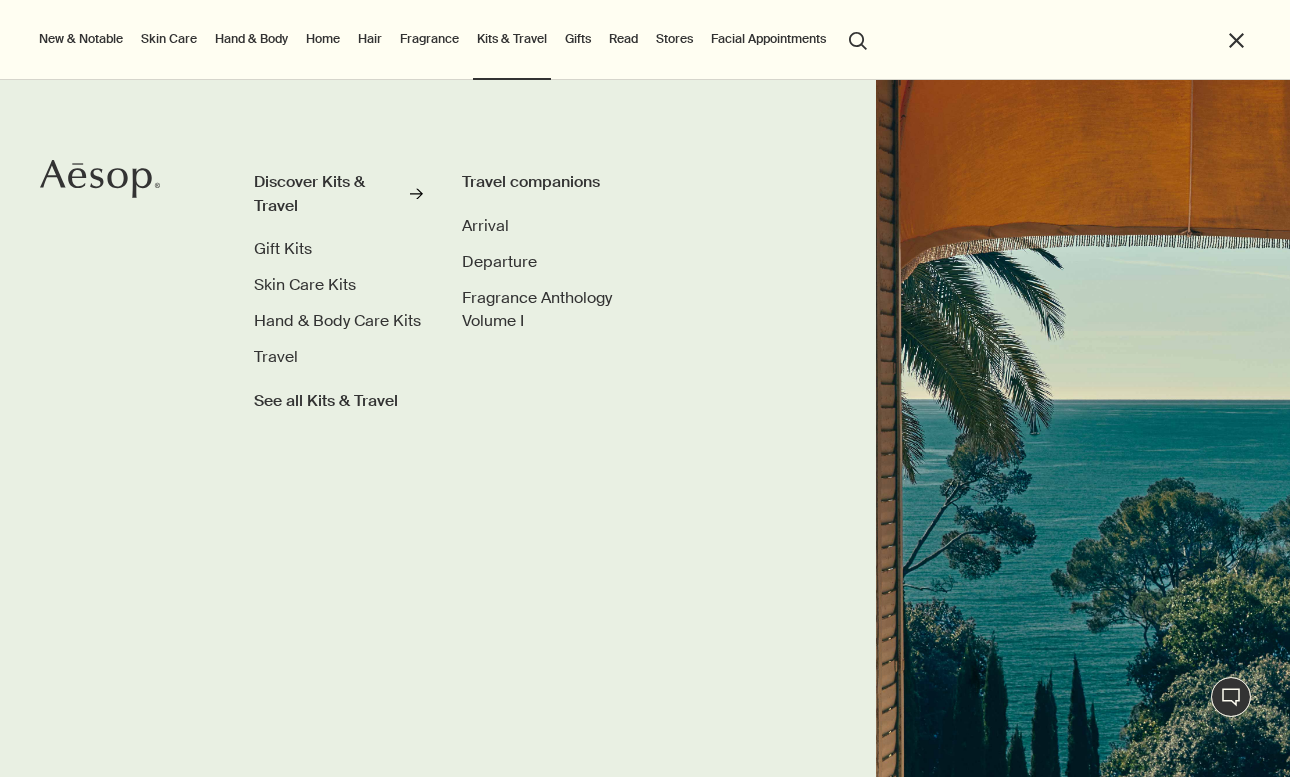 click on "New & Notable" at bounding box center [81, 39] 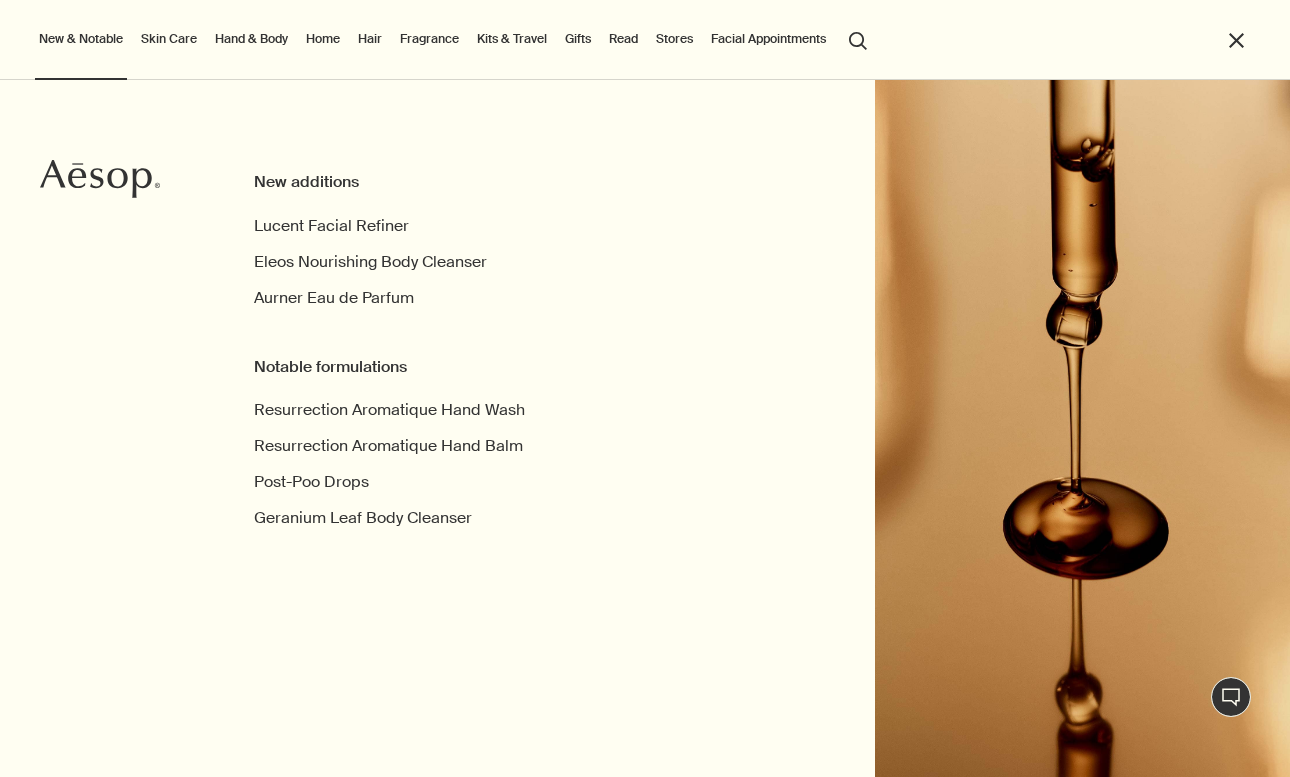 click on "Fragrance" at bounding box center [429, 39] 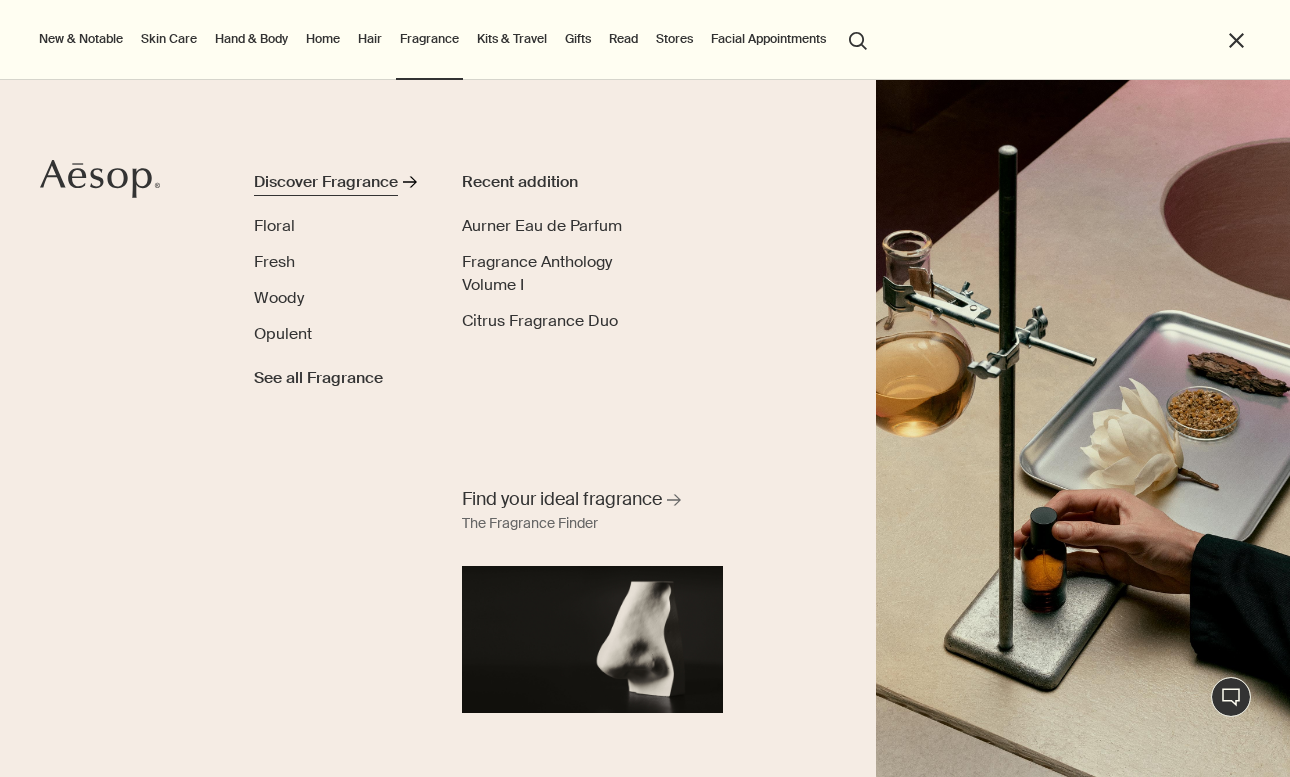 click on "Discover Fragrance" at bounding box center (326, 182) 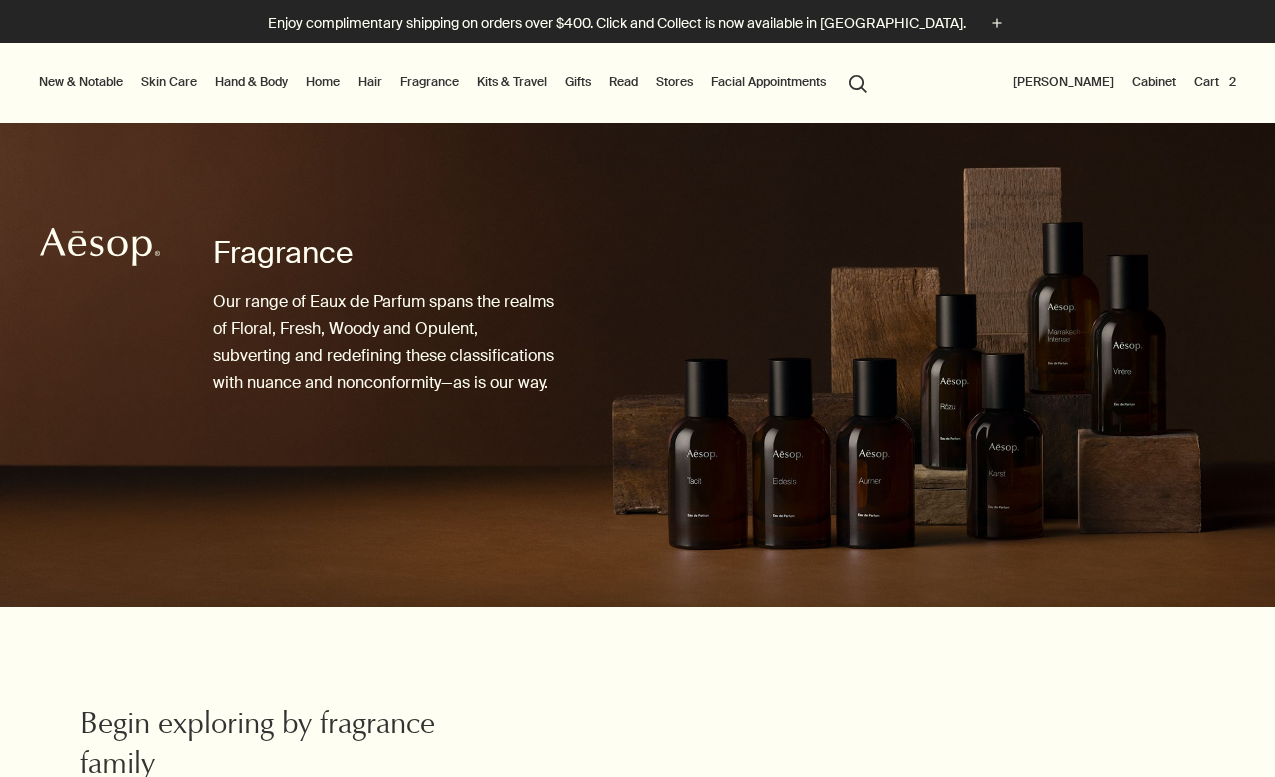 scroll, scrollTop: 0, scrollLeft: 0, axis: both 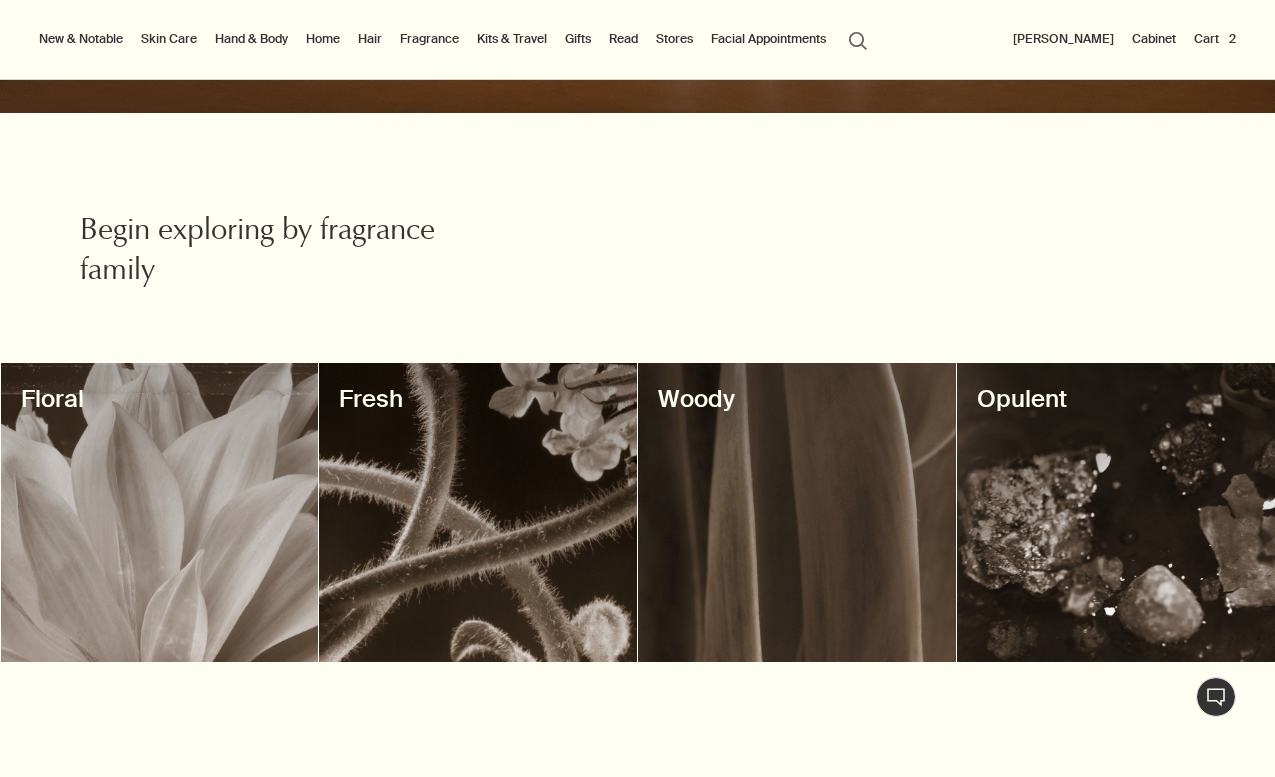 click at bounding box center (160, 512) 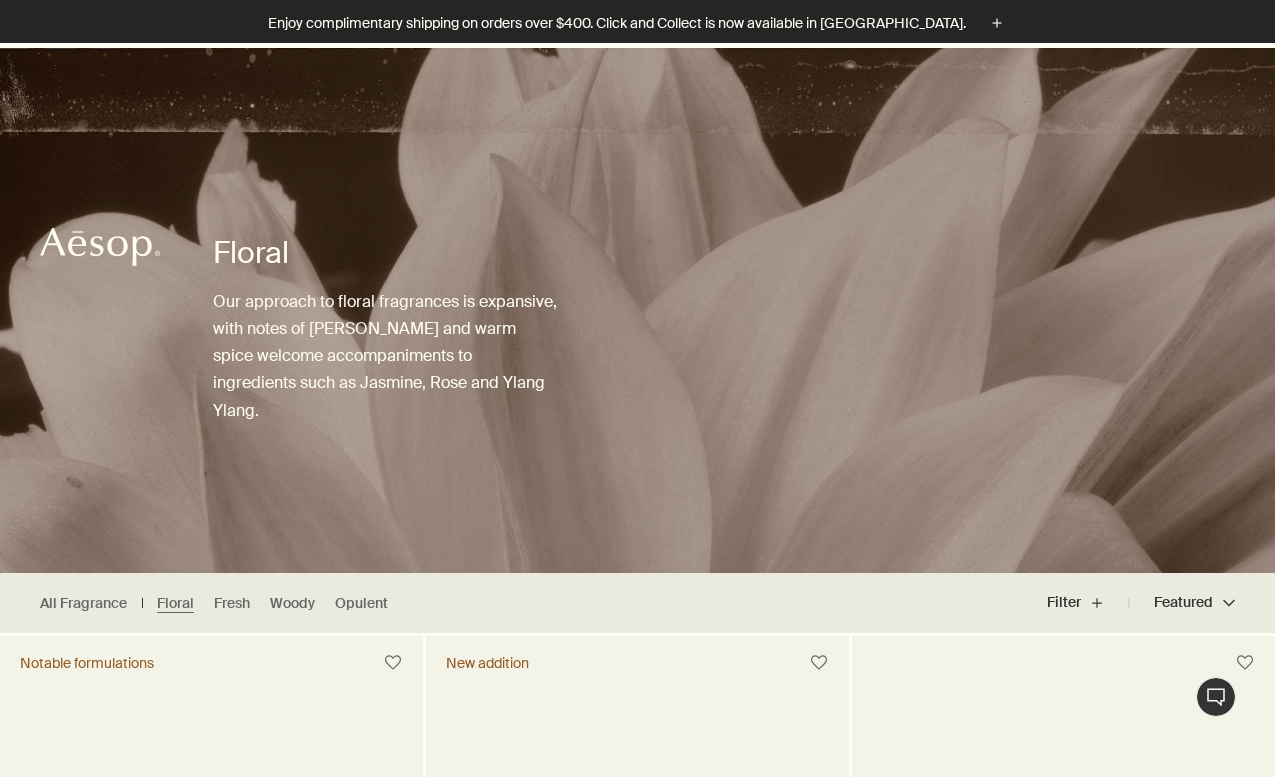 scroll, scrollTop: 302, scrollLeft: 0, axis: vertical 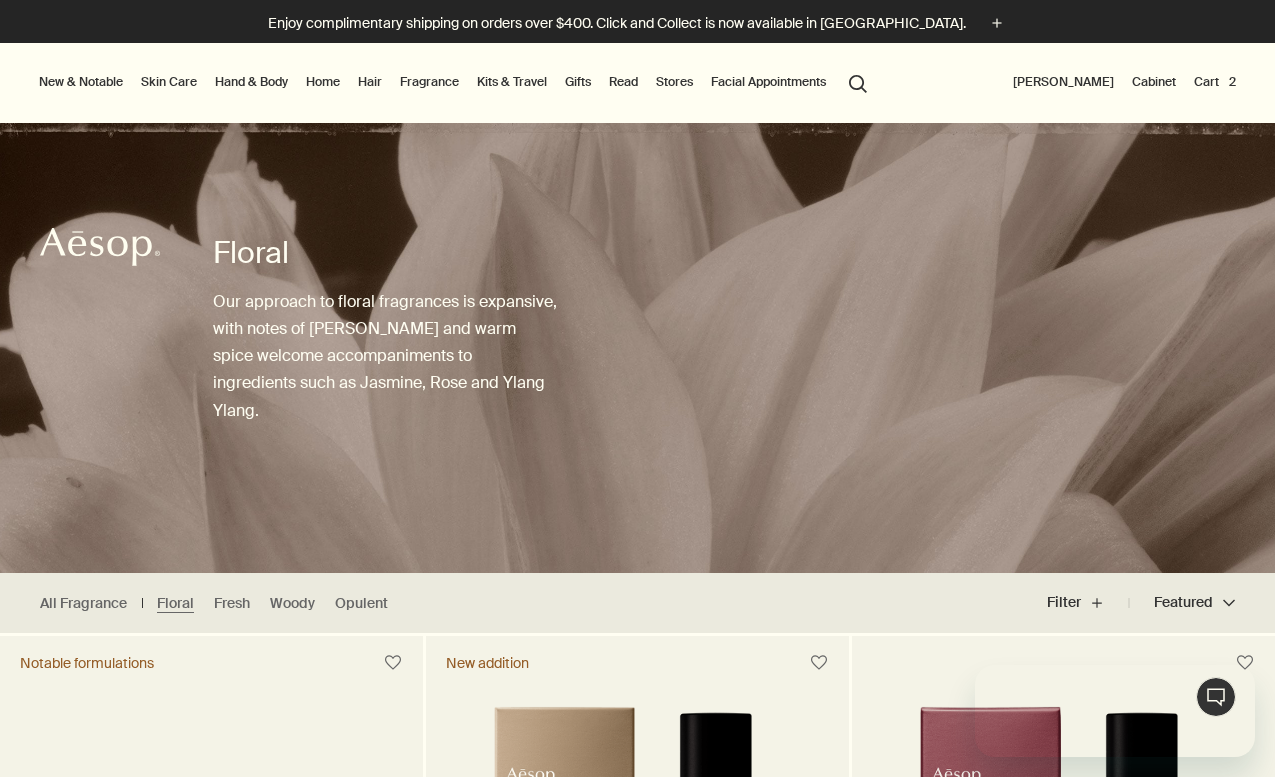 click on "Cart 2" at bounding box center [1215, 82] 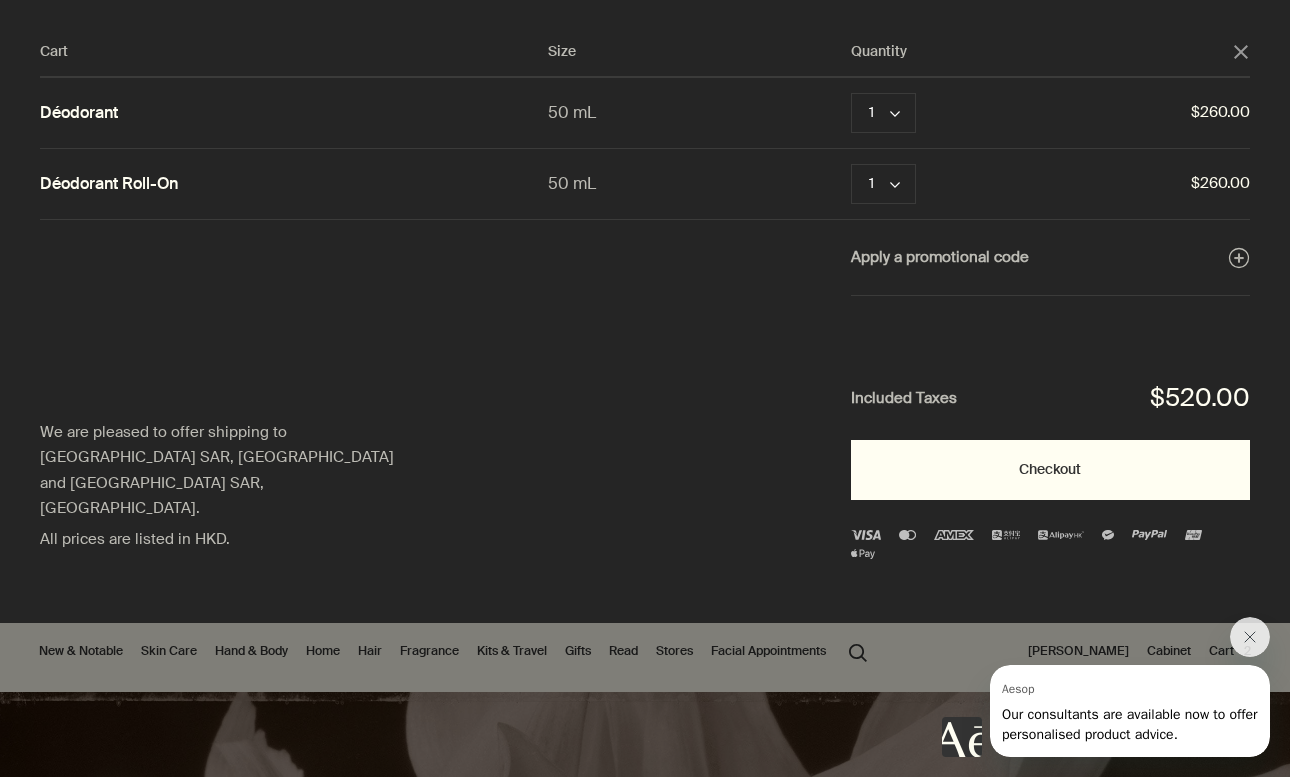 click on "Checkout" at bounding box center (1050, 470) 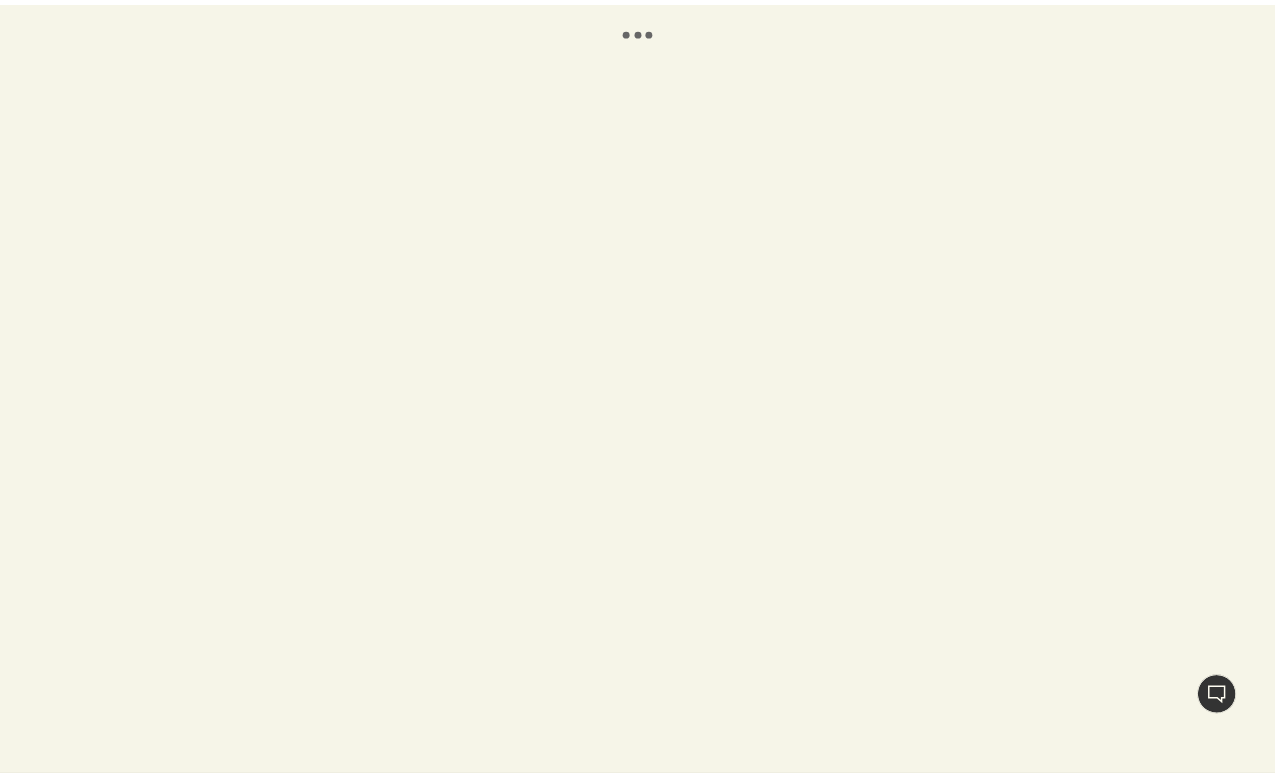 scroll, scrollTop: 0, scrollLeft: 0, axis: both 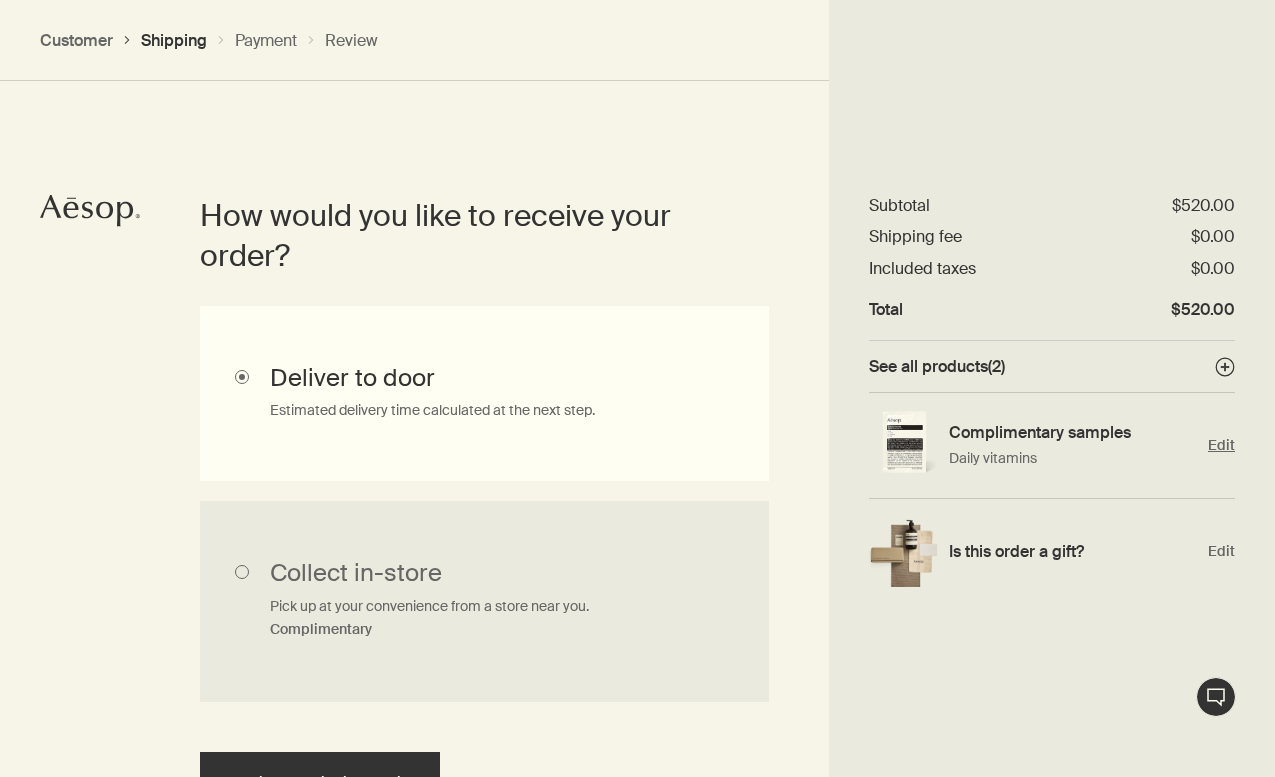 click on "Edit" at bounding box center [1221, 445] 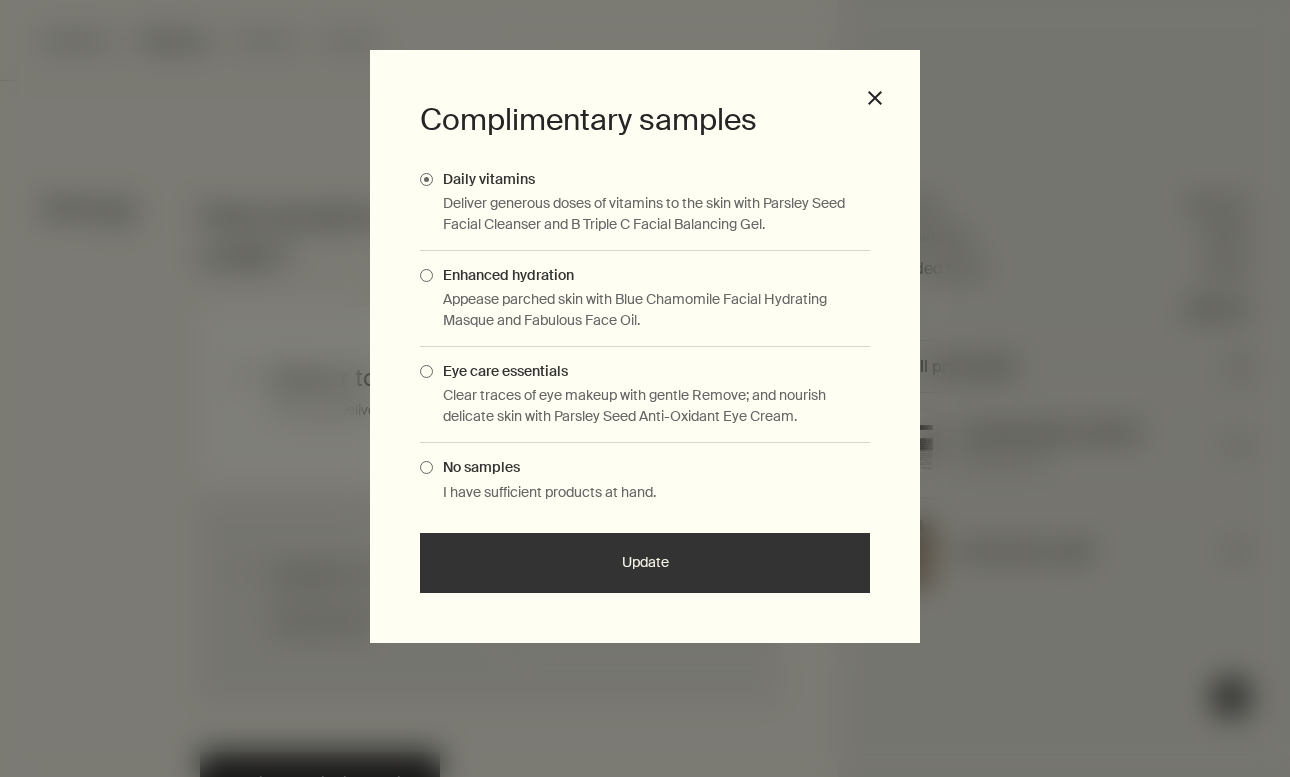 click on "No samples" at bounding box center (476, 467) 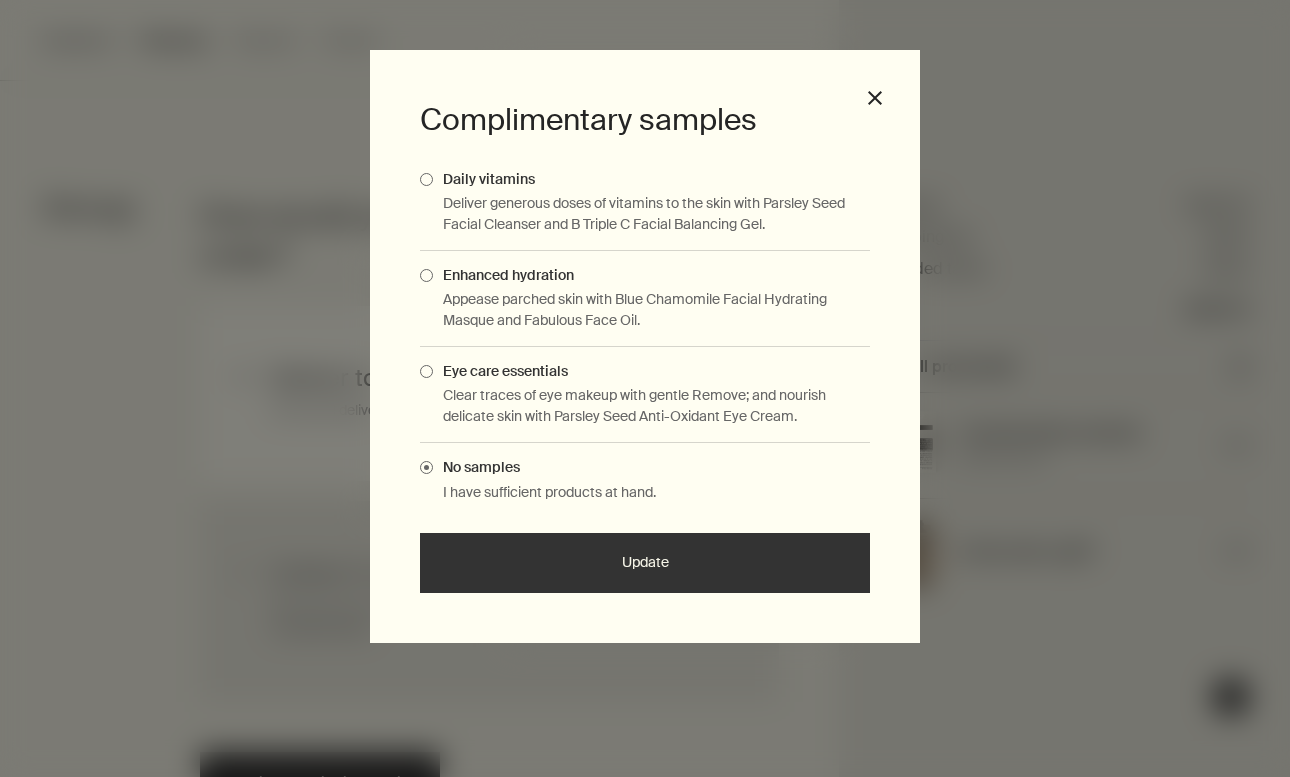 click on "Update" at bounding box center [645, 563] 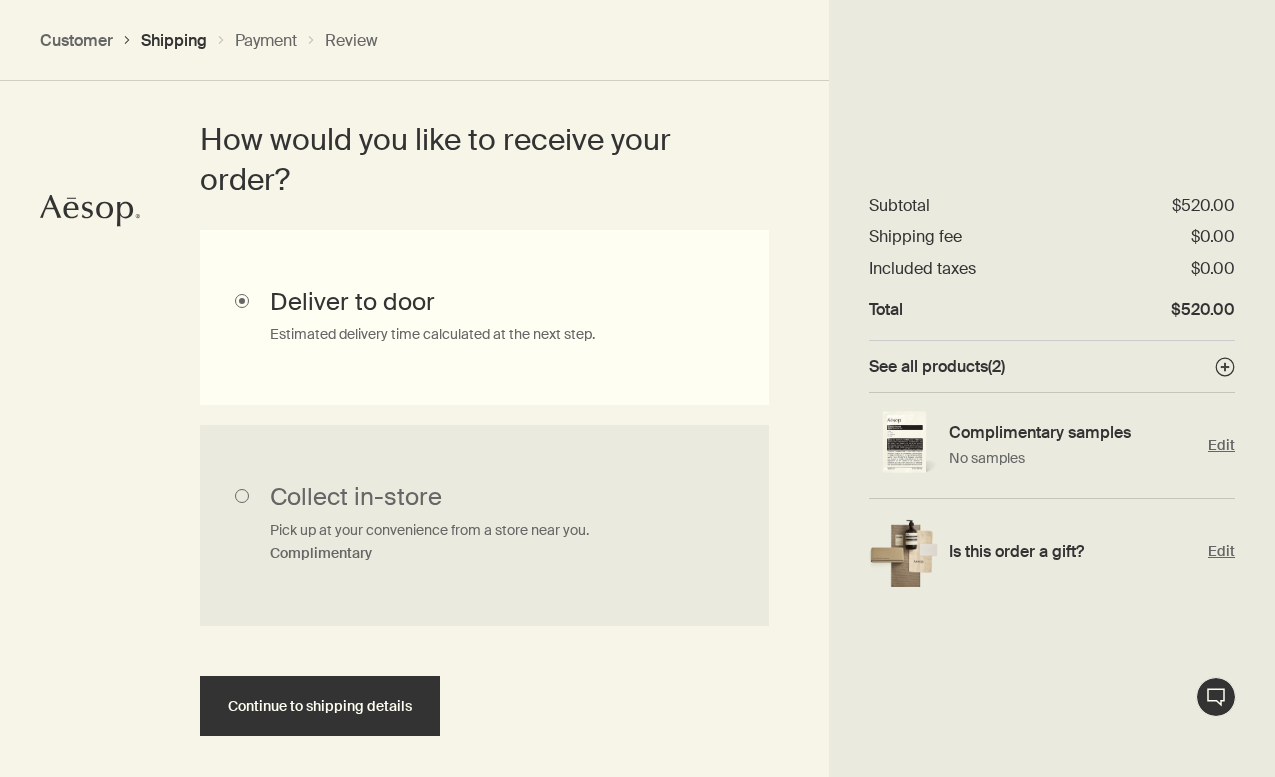 scroll, scrollTop: 529, scrollLeft: 0, axis: vertical 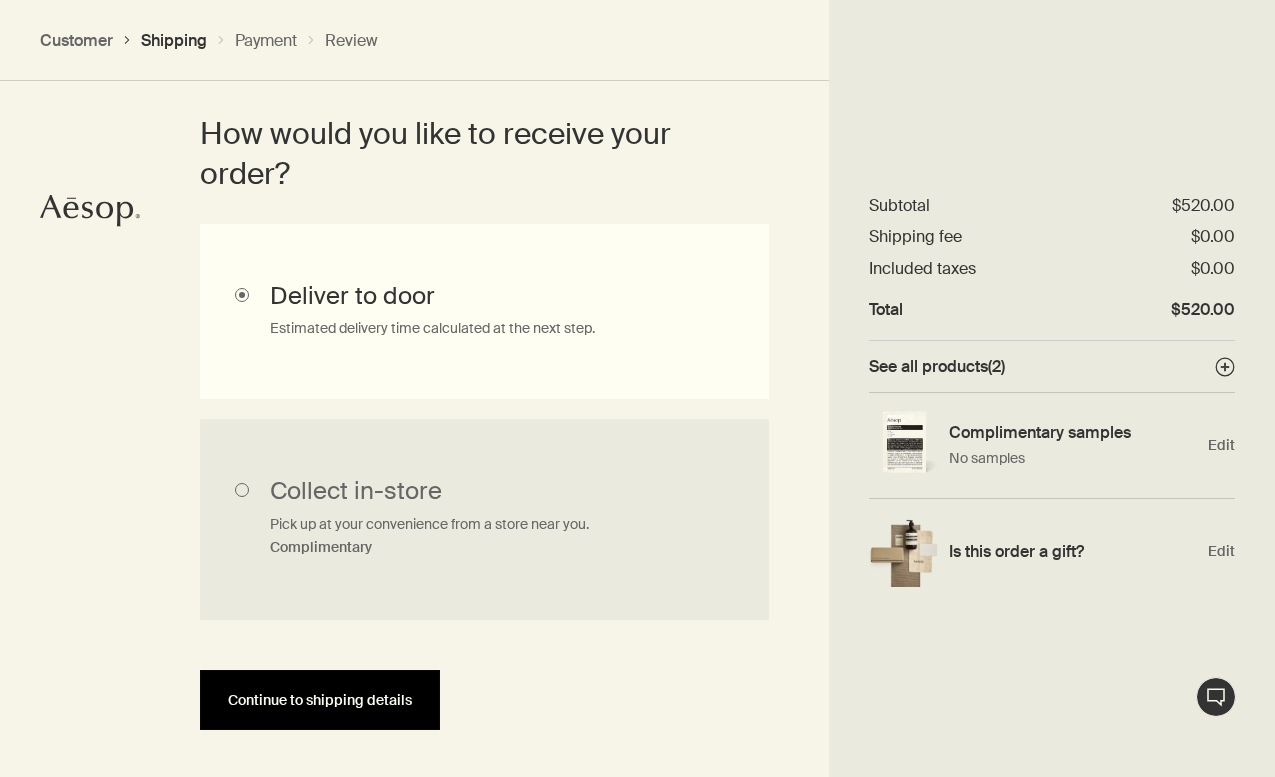 click on "Continue to shipping details" at bounding box center (320, 700) 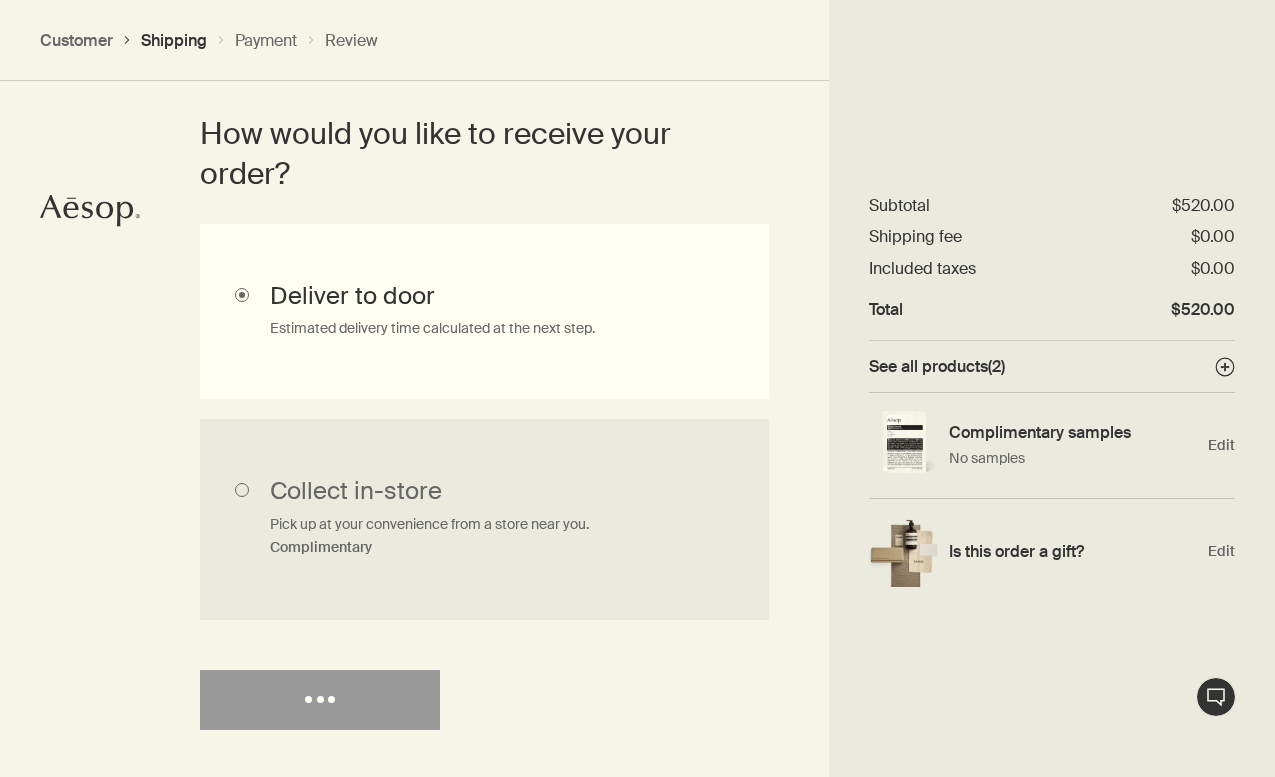 select on "HK" 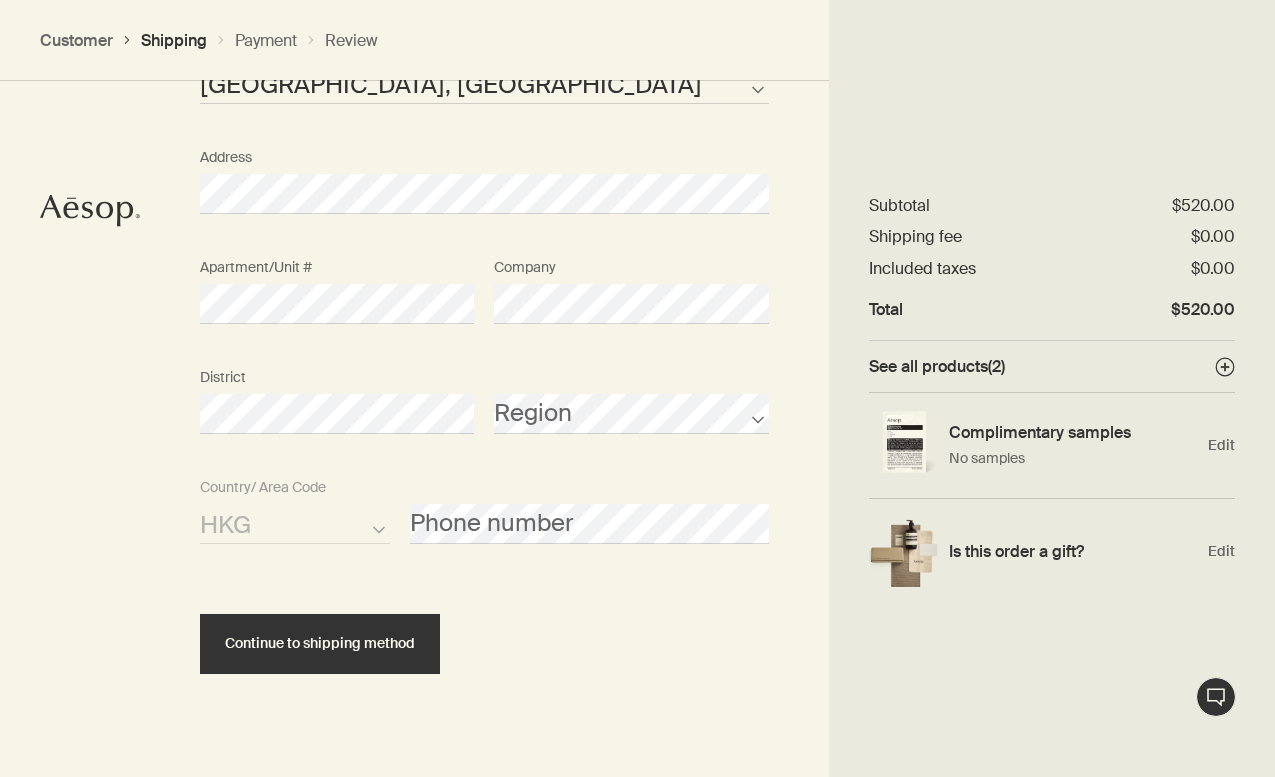 scroll, scrollTop: 1212, scrollLeft: 0, axis: vertical 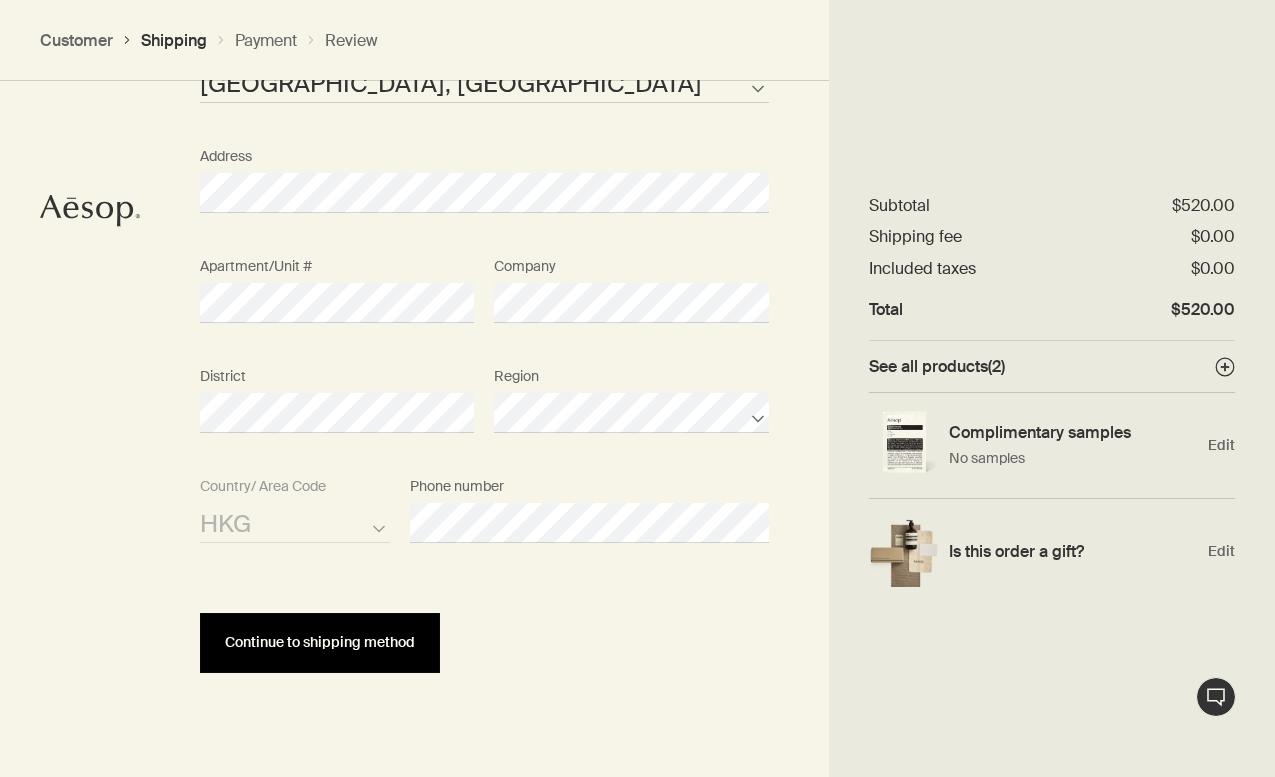 click on "Continue to shipping method" at bounding box center [320, 642] 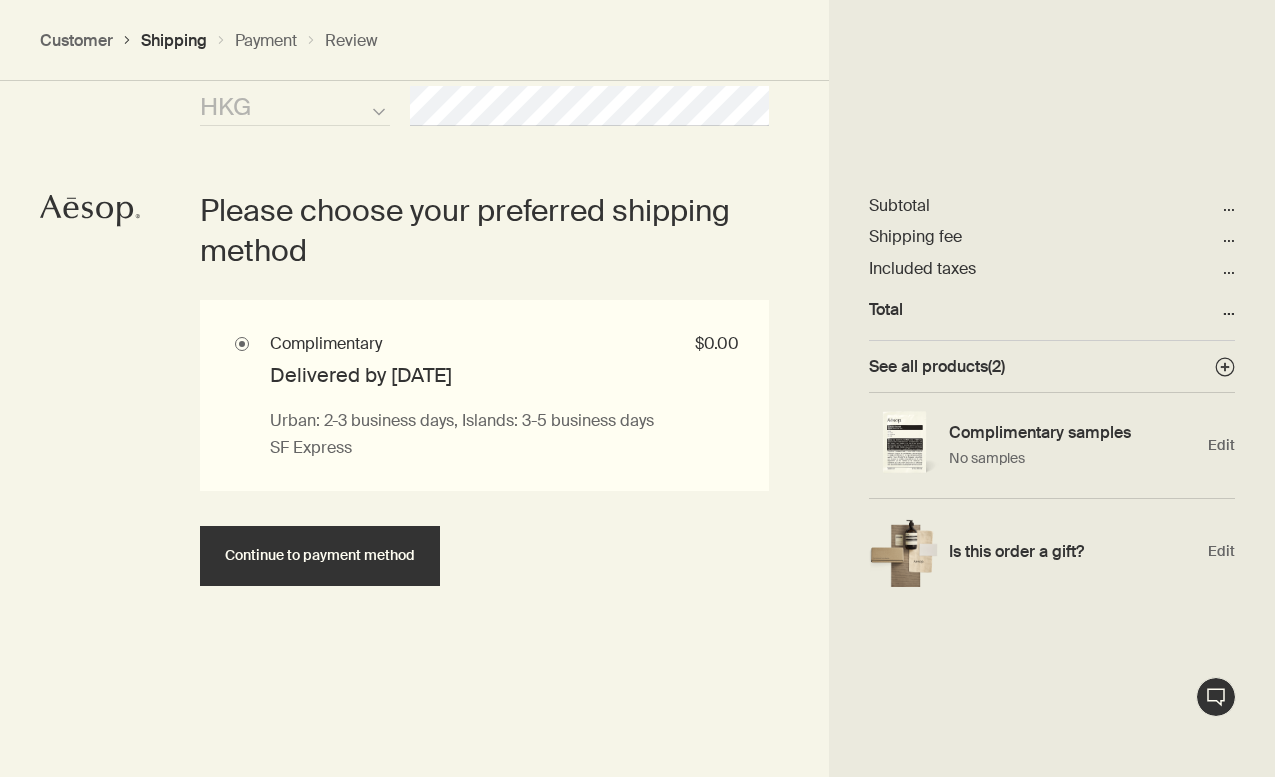 scroll, scrollTop: 1630, scrollLeft: 0, axis: vertical 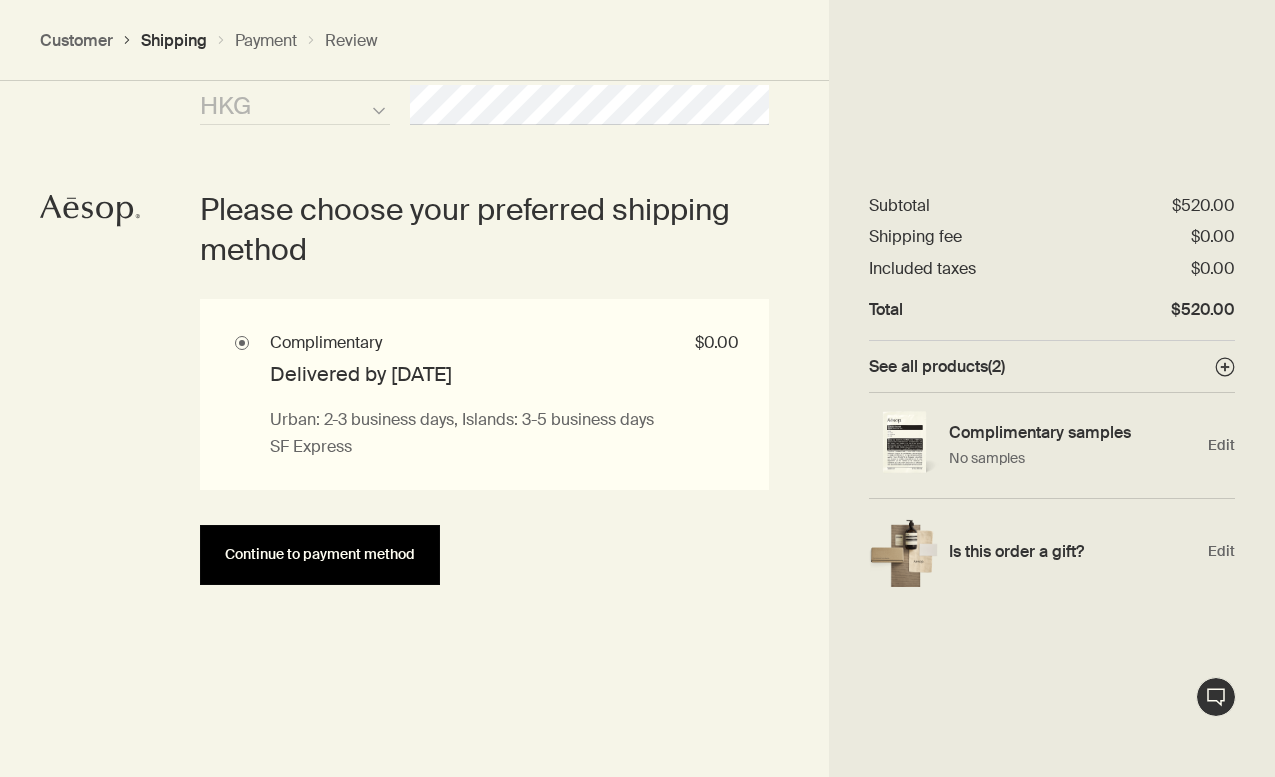 click on "Continue to payment method" at bounding box center (320, 554) 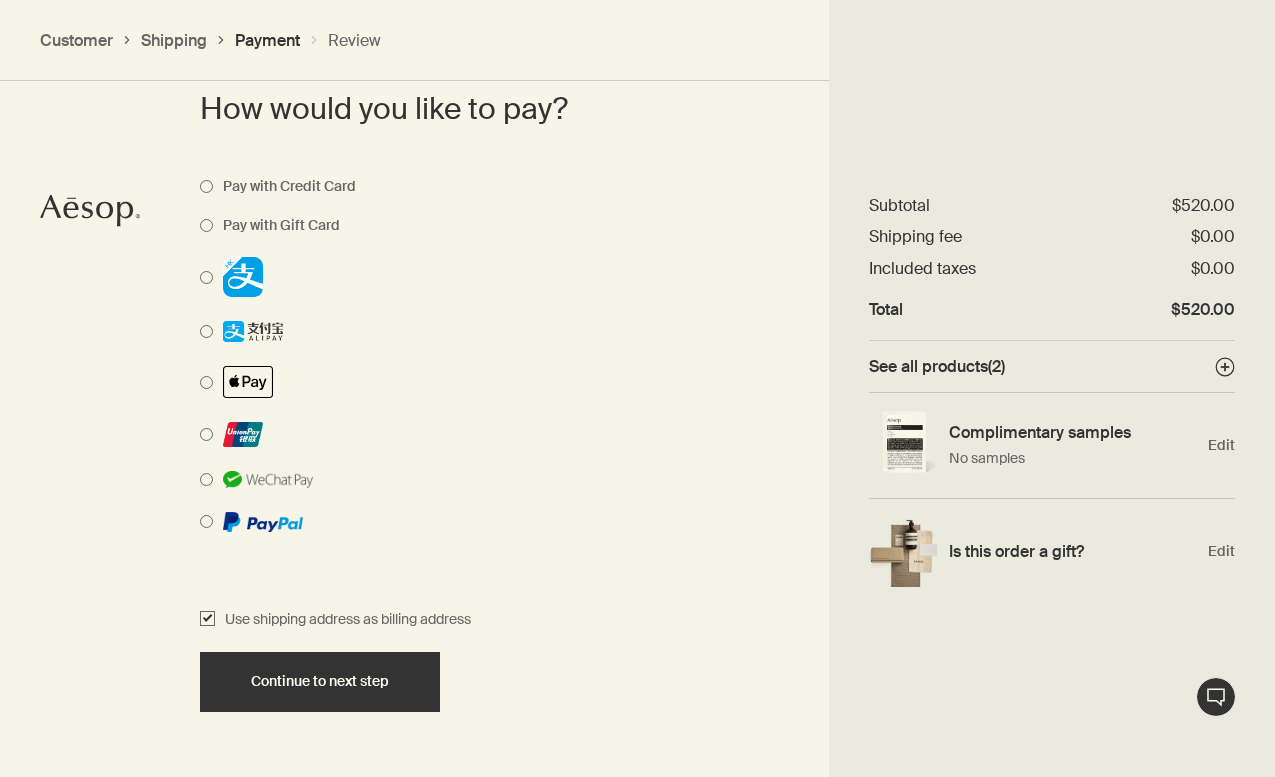 scroll, scrollTop: 1556, scrollLeft: 0, axis: vertical 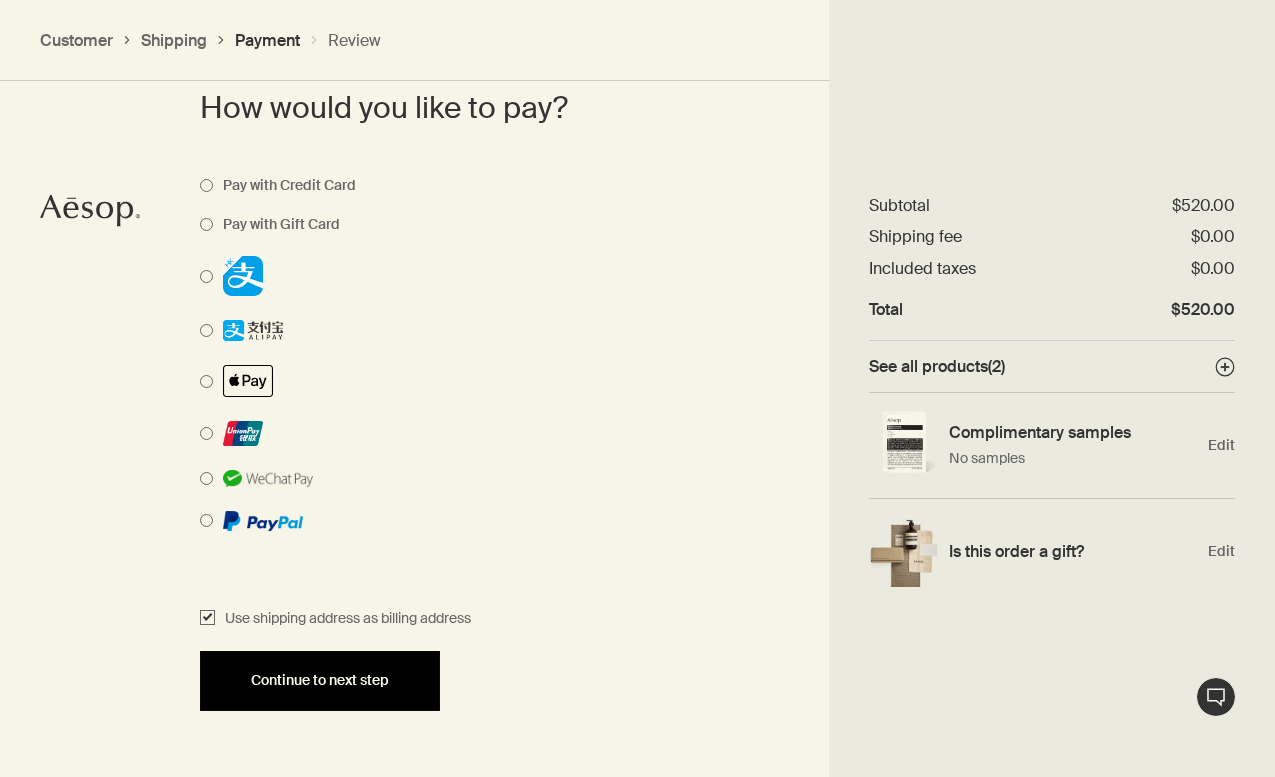 click on "Continue to next step" at bounding box center (320, 680) 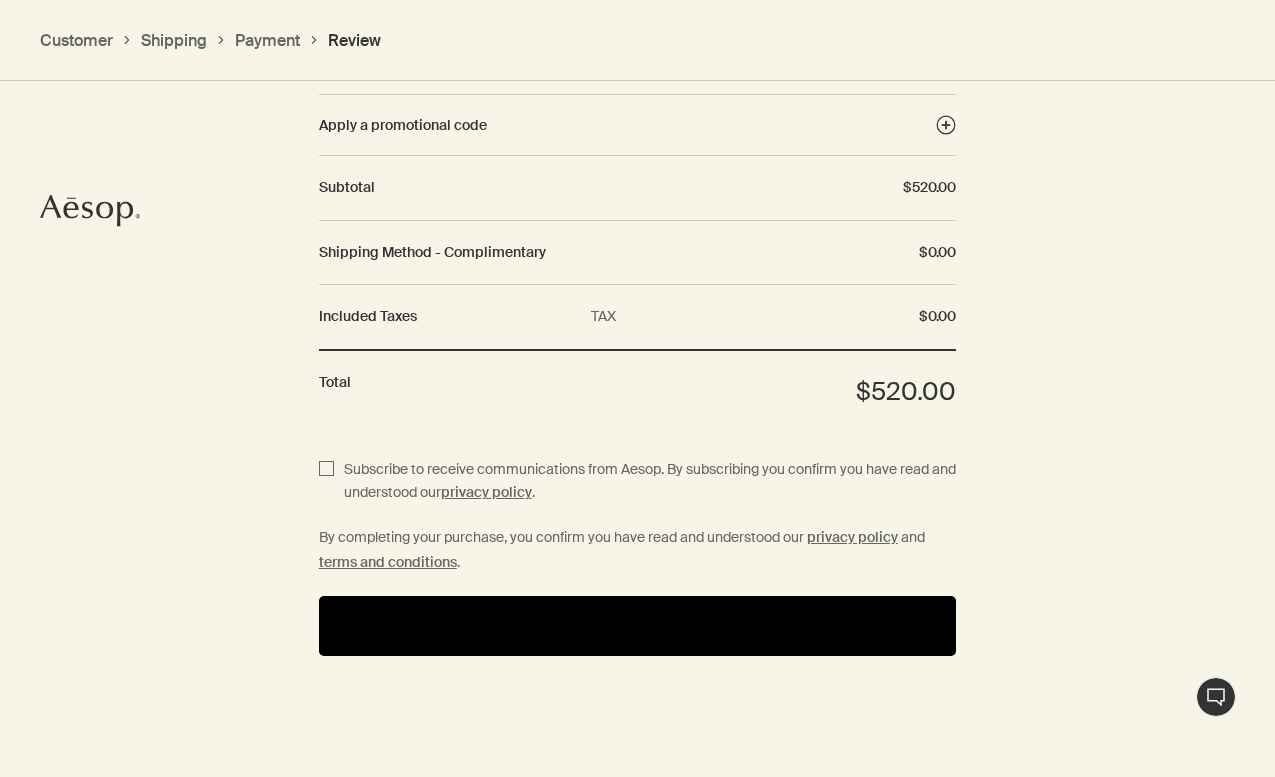 scroll, scrollTop: 2344, scrollLeft: 0, axis: vertical 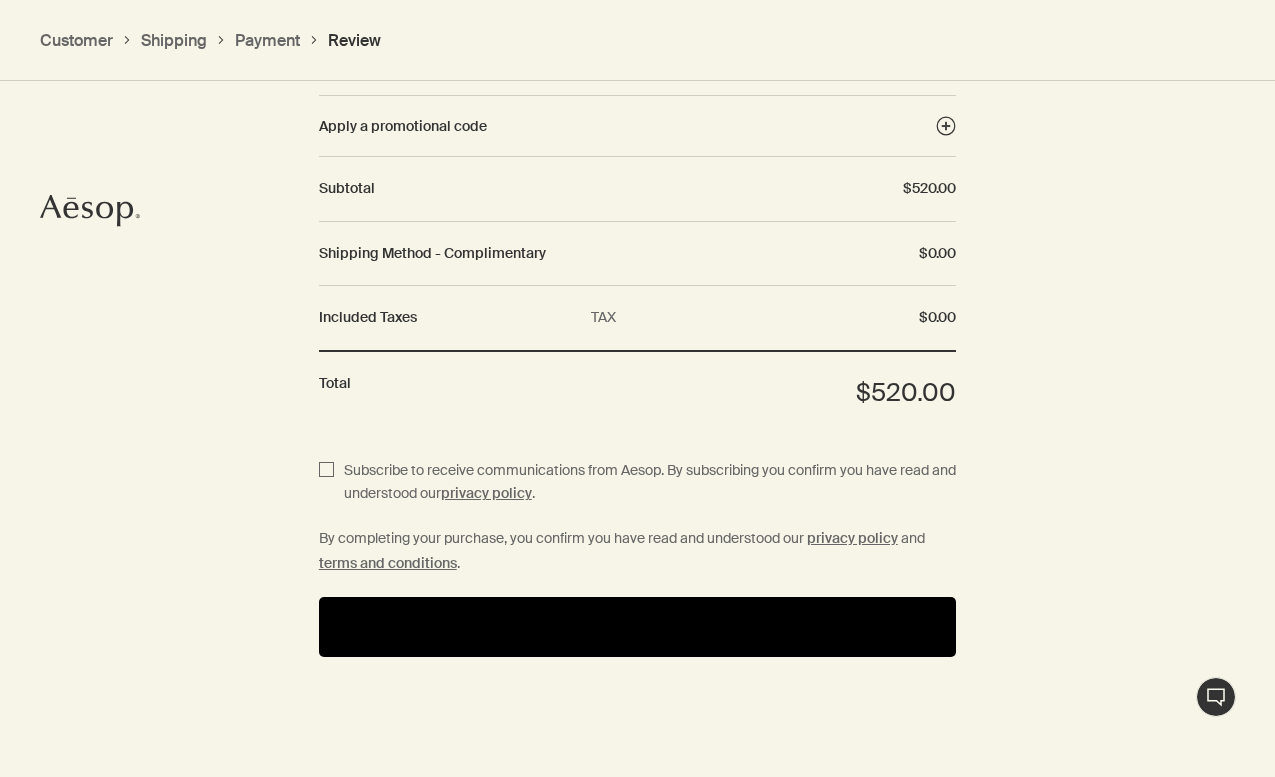 click at bounding box center [638, 627] 